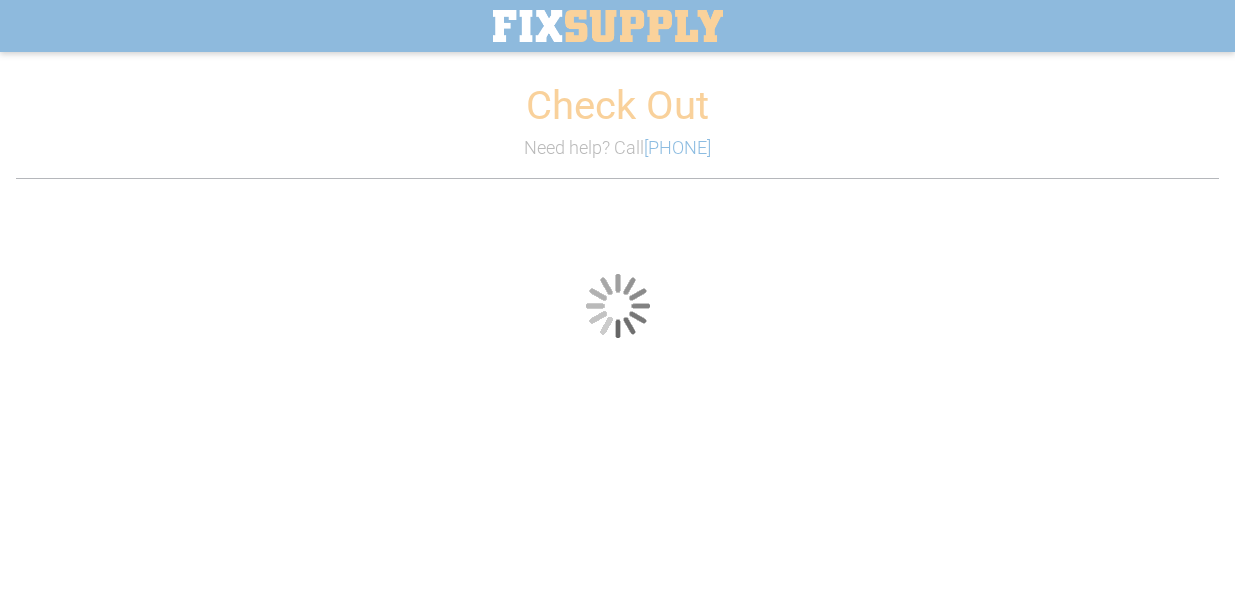 scroll, scrollTop: 0, scrollLeft: 0, axis: both 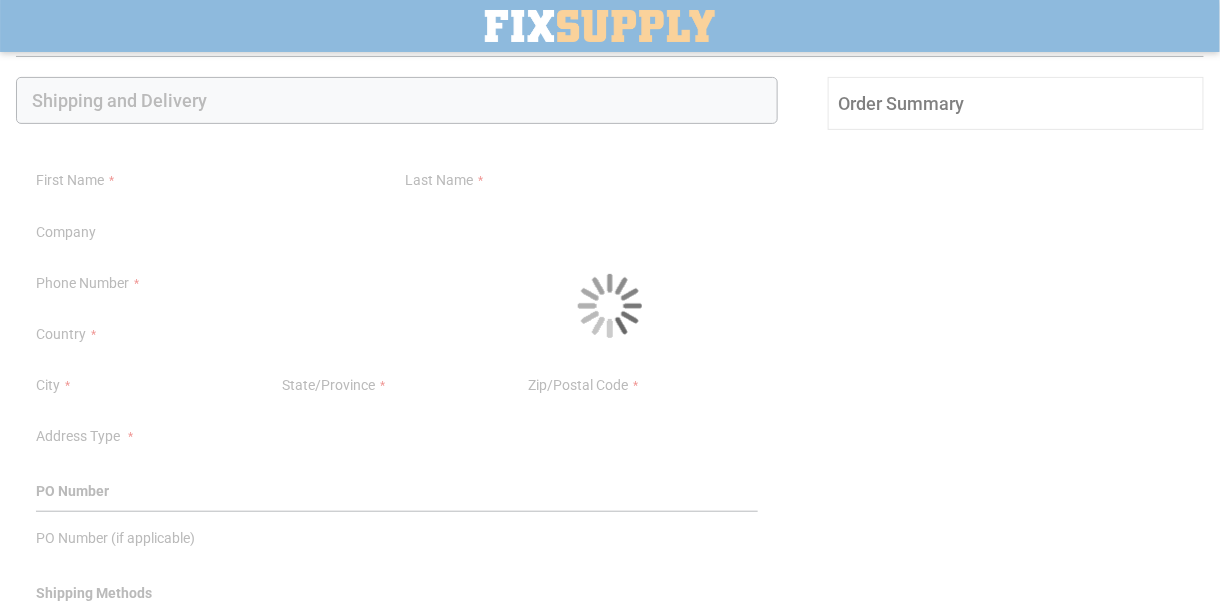 select on "**" 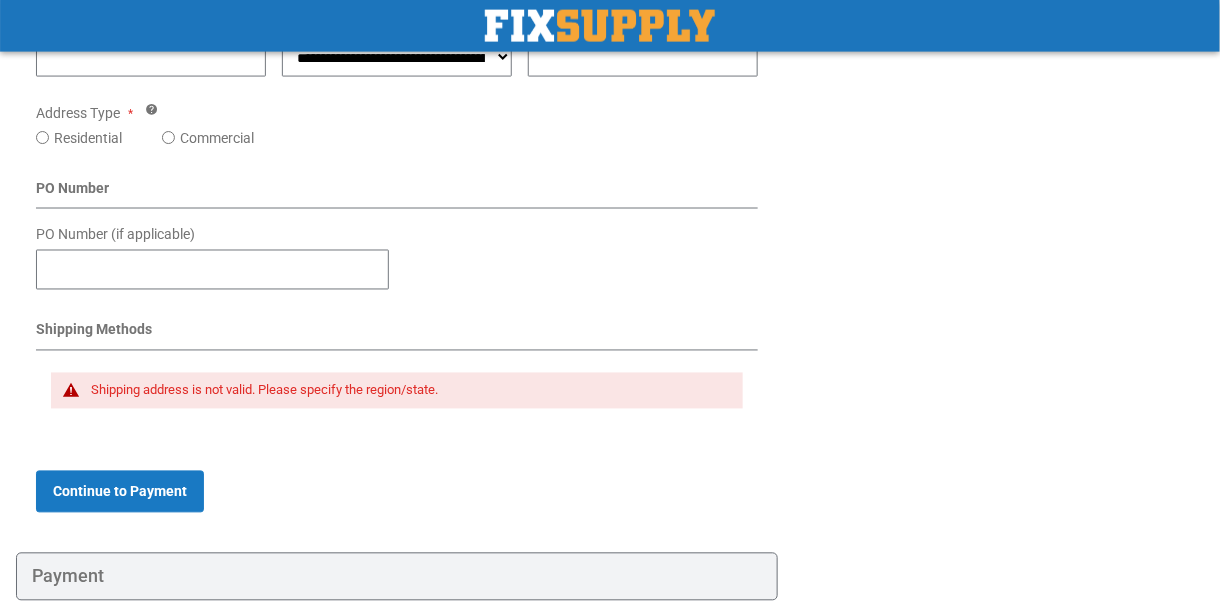 scroll, scrollTop: 849, scrollLeft: 0, axis: vertical 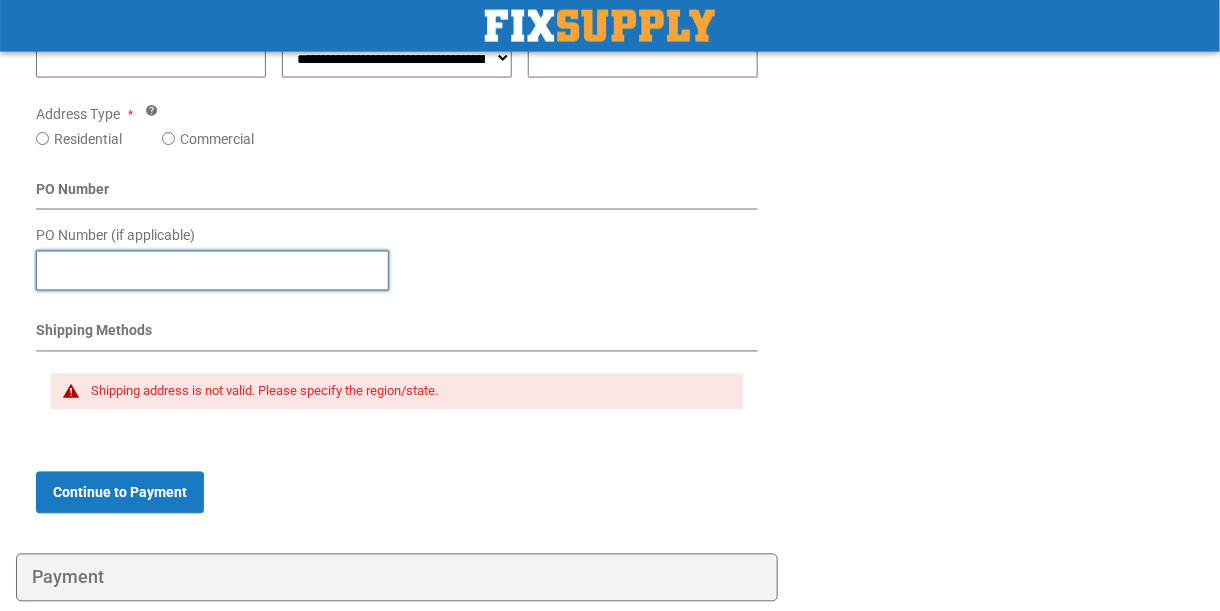 click on "PO Number (if applicable)" at bounding box center (212, 271) 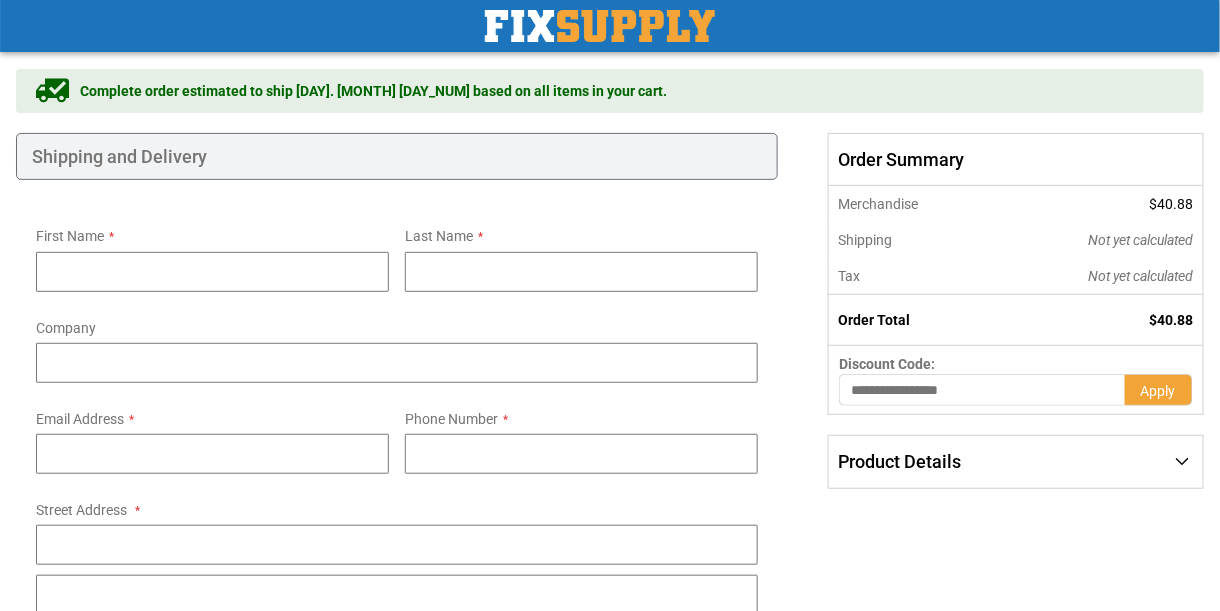 scroll, scrollTop: 133, scrollLeft: 0, axis: vertical 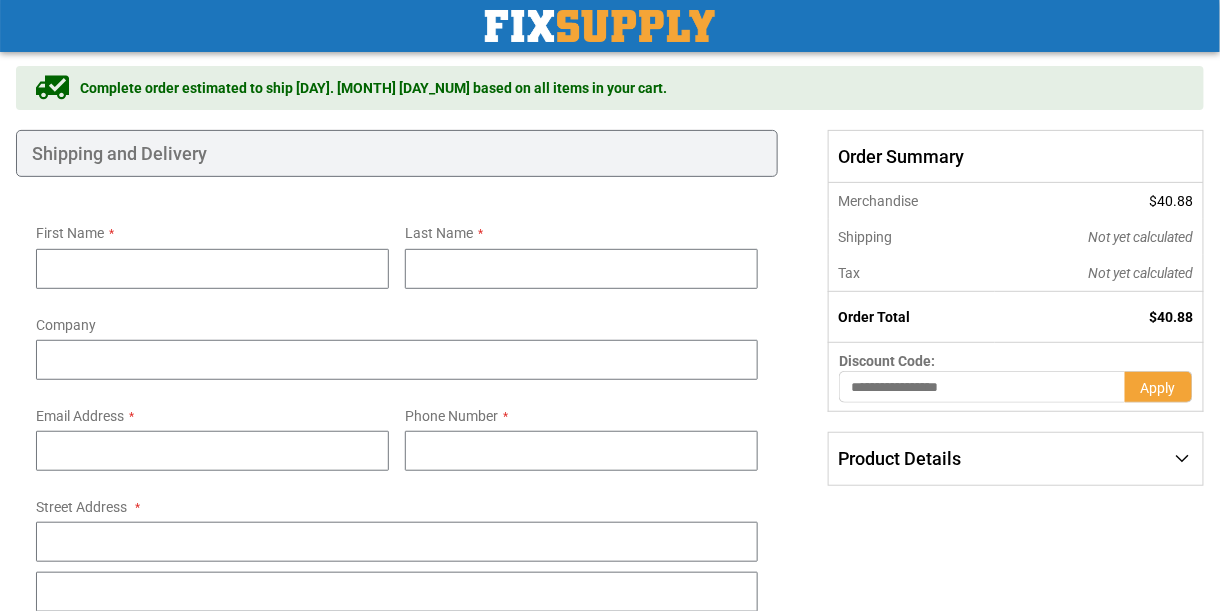 type on "**********" 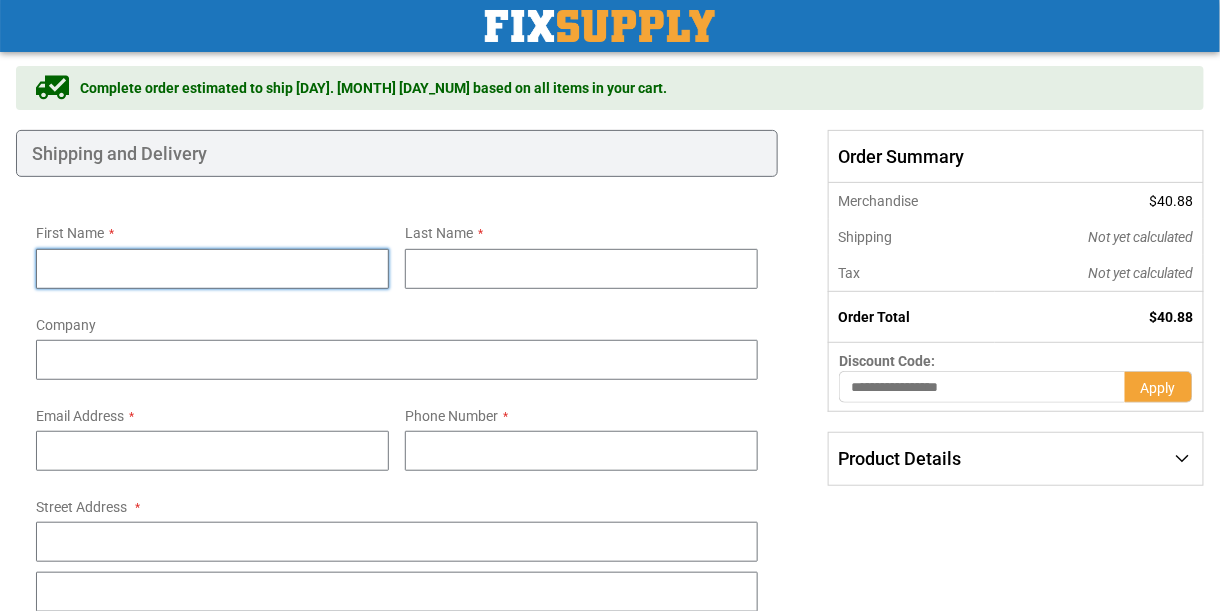 click on "First Name" at bounding box center (212, 269) 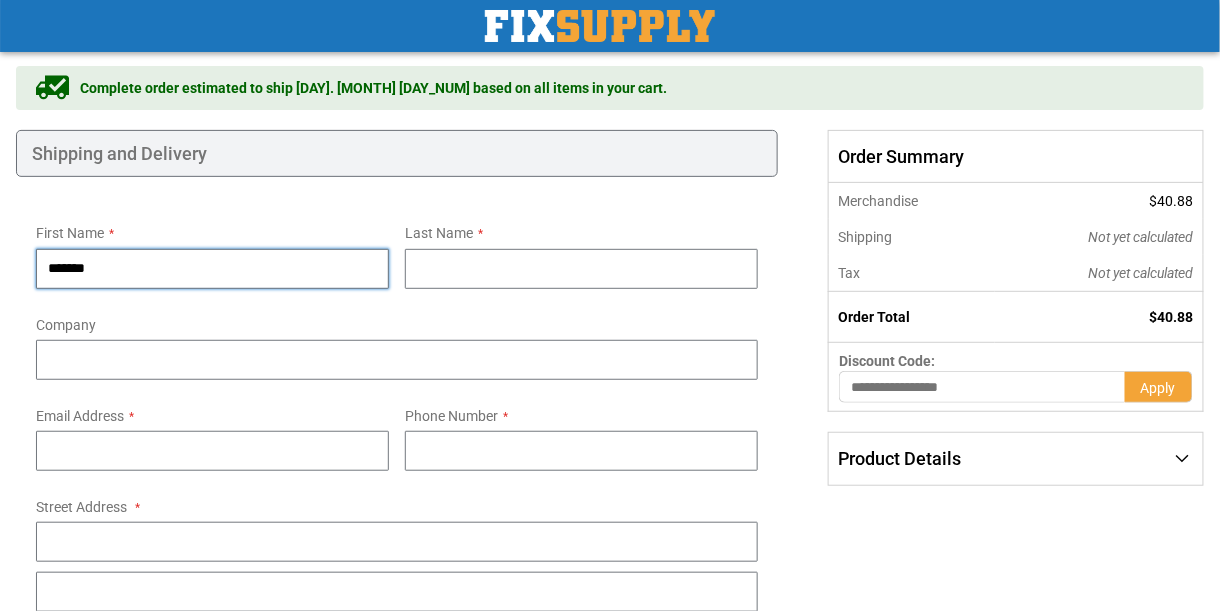 type on "*******" 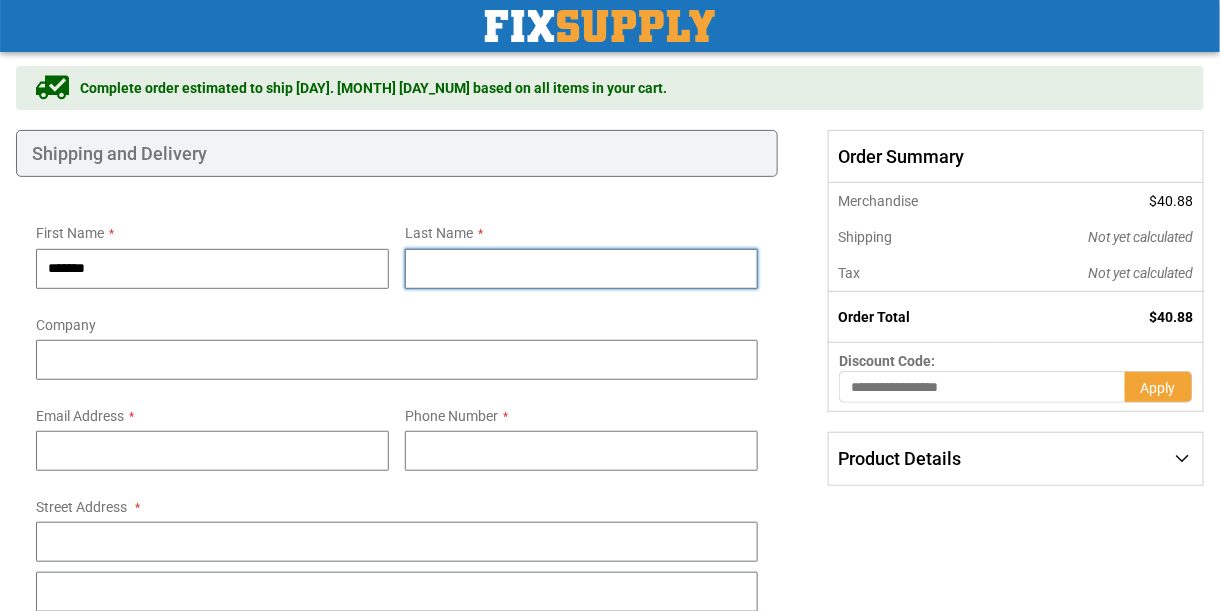 click on "Last Name" at bounding box center [581, 269] 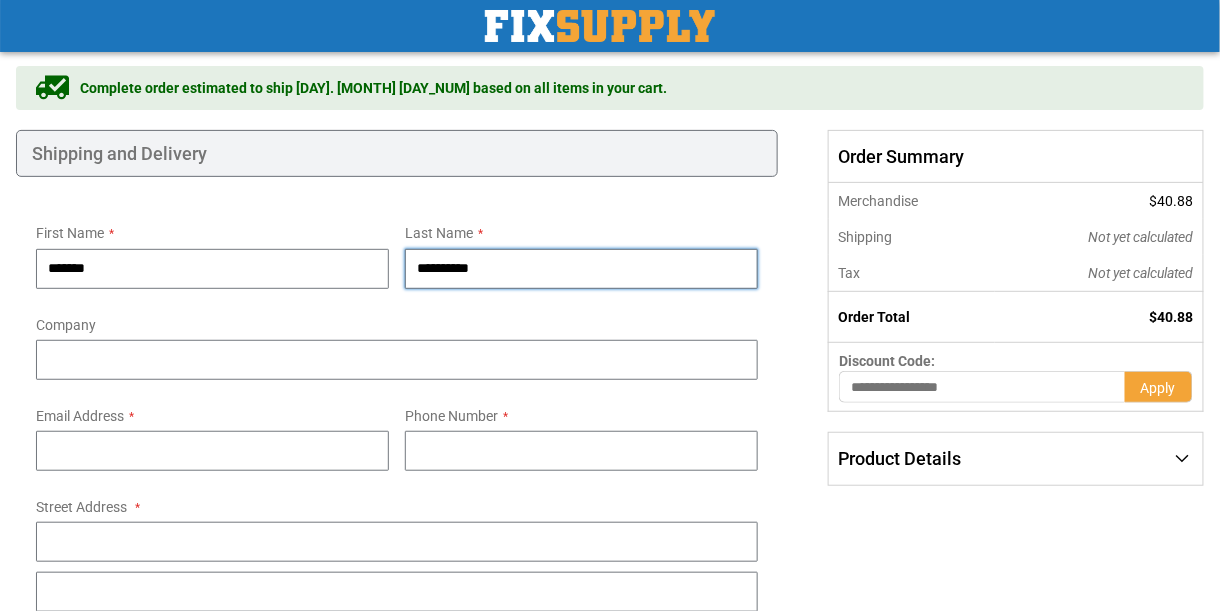 type on "**********" 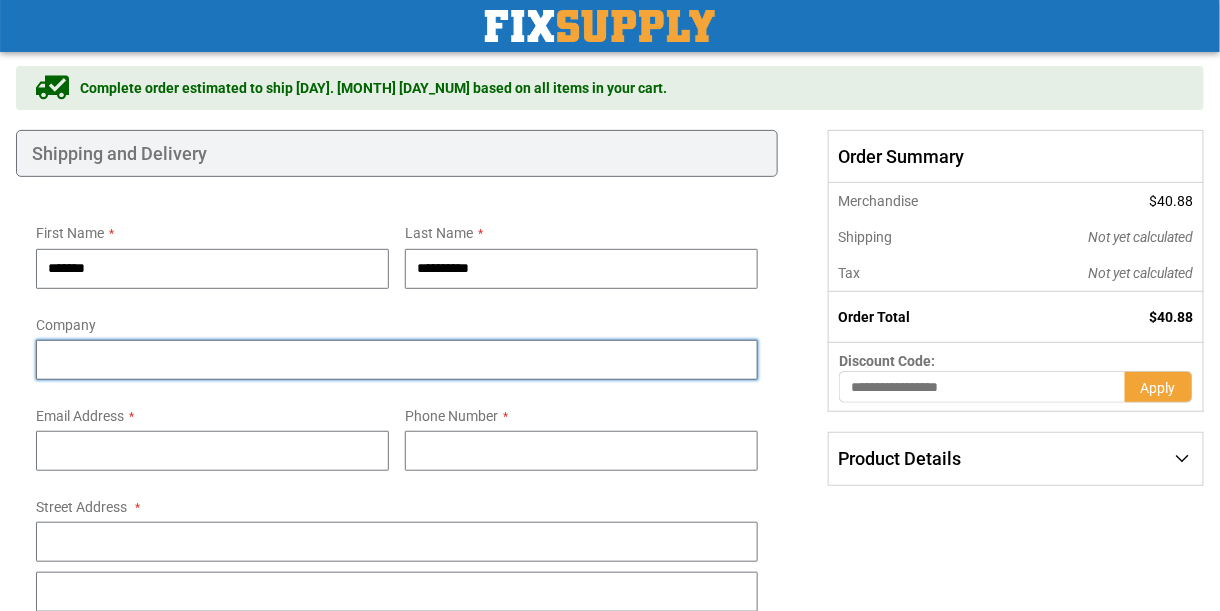 click on "Company" at bounding box center (397, 360) 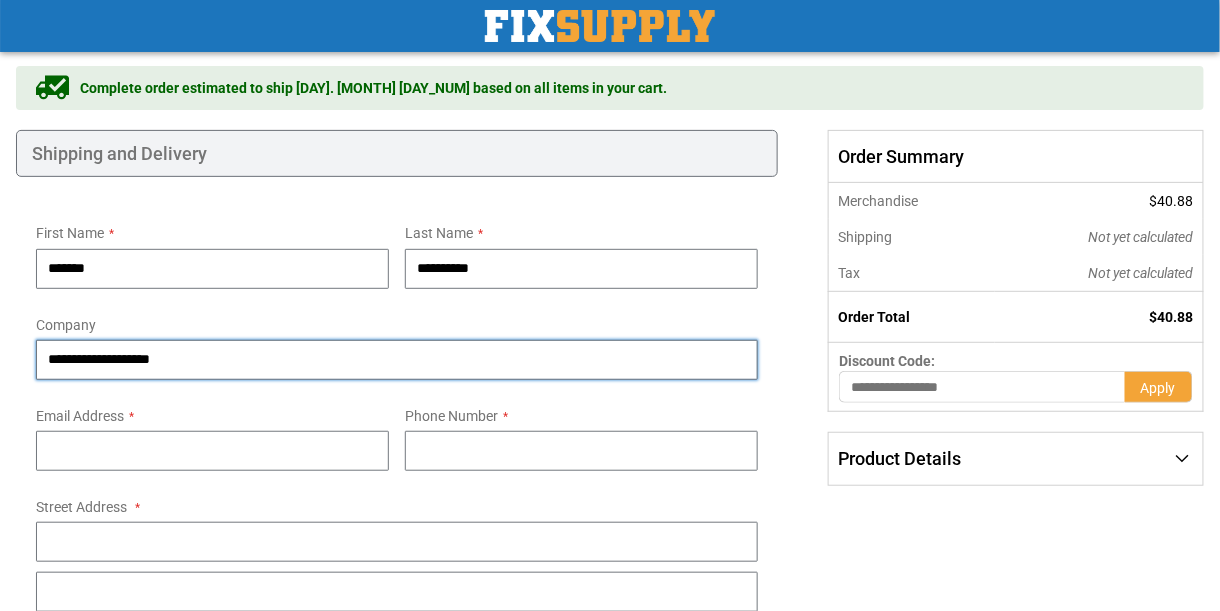 type on "**********" 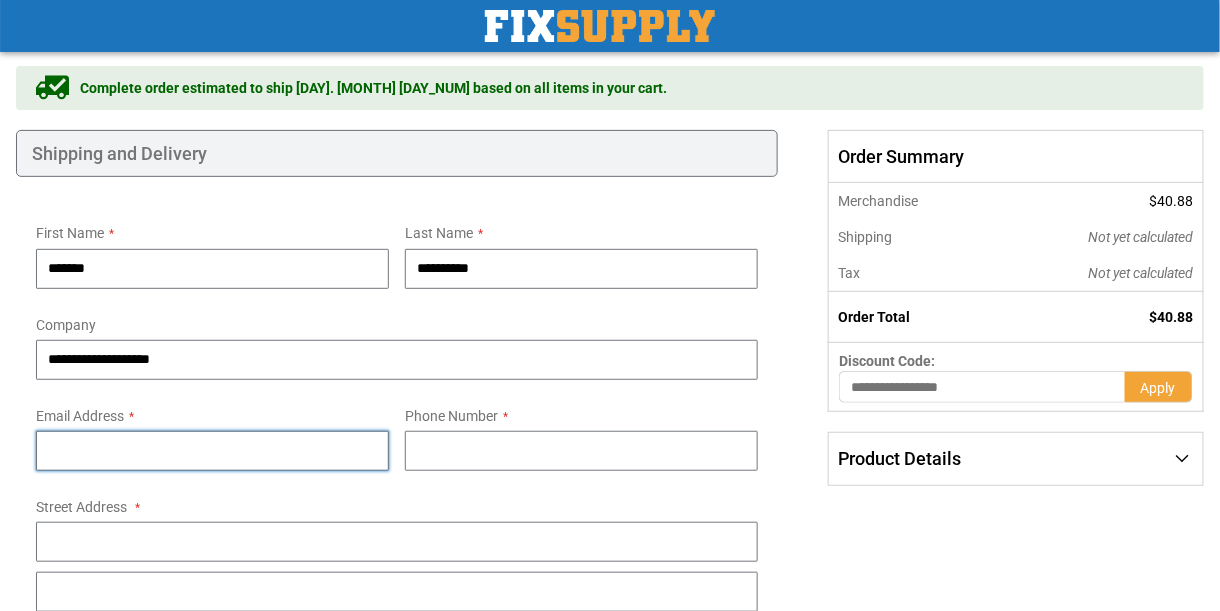 click on "Email Address" at bounding box center (212, 451) 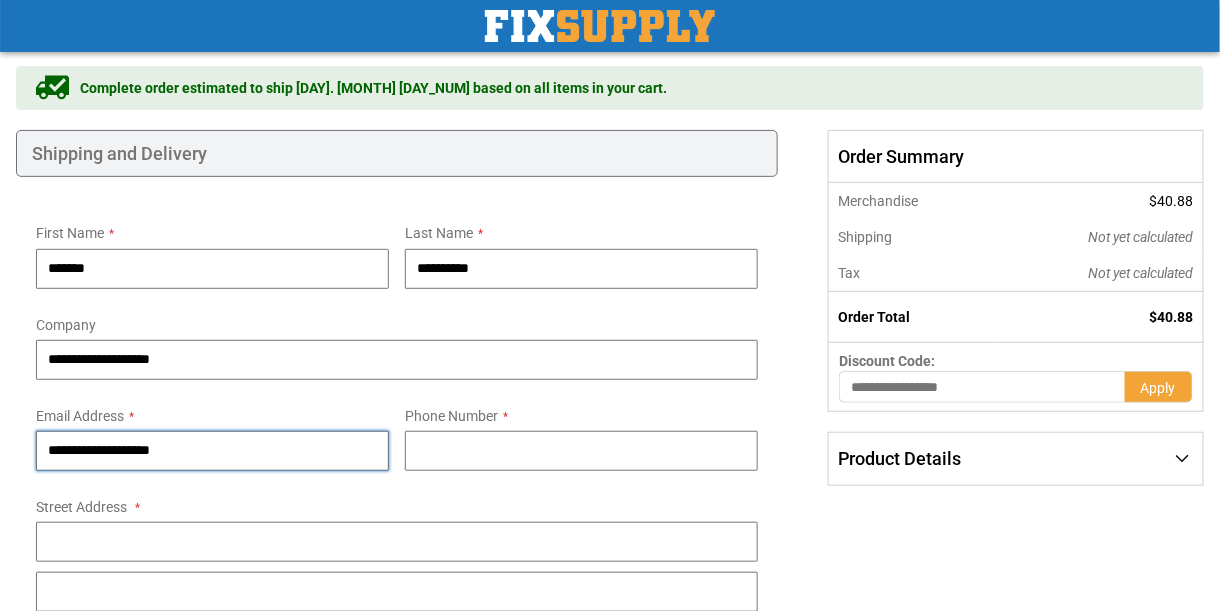 type on "**********" 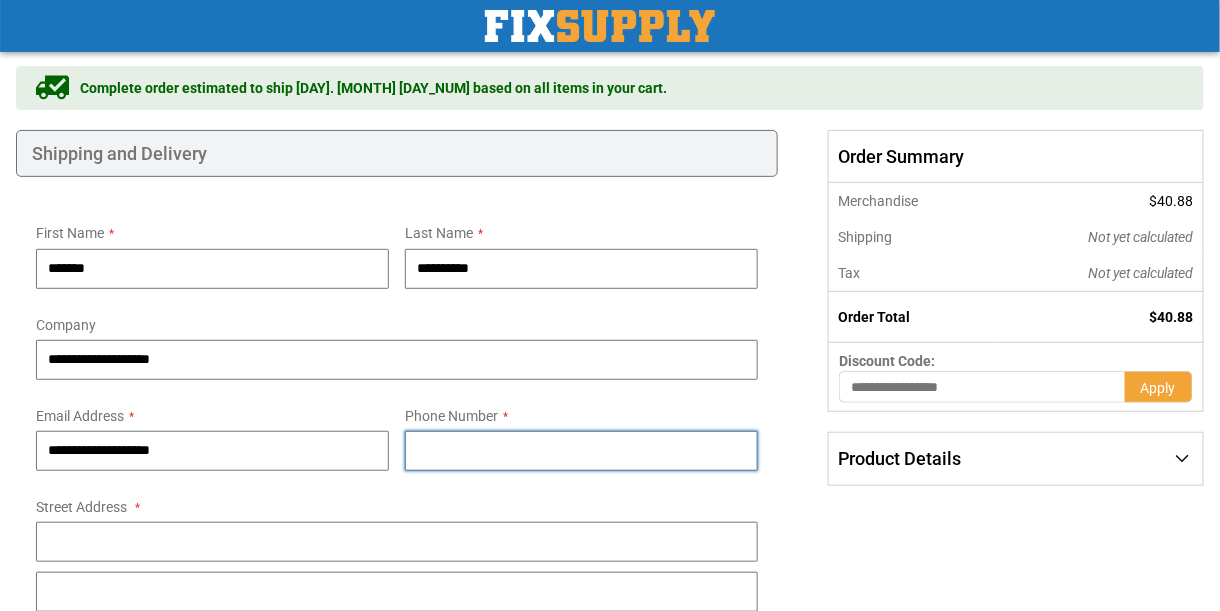 click on "Phone Number" at bounding box center (581, 451) 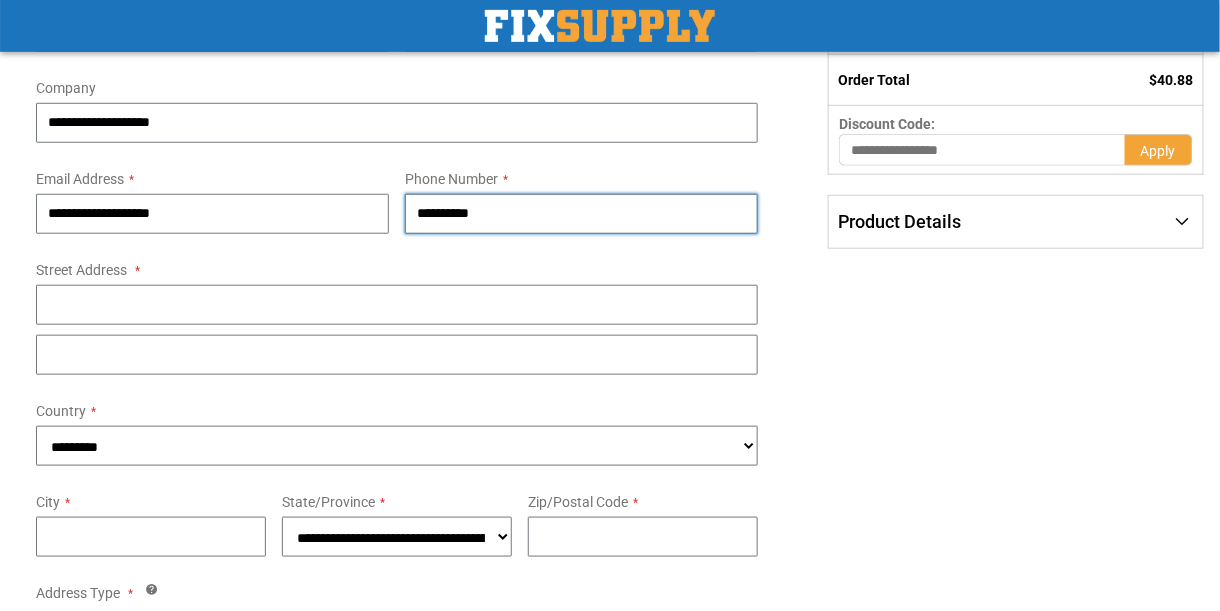scroll, scrollTop: 370, scrollLeft: 0, axis: vertical 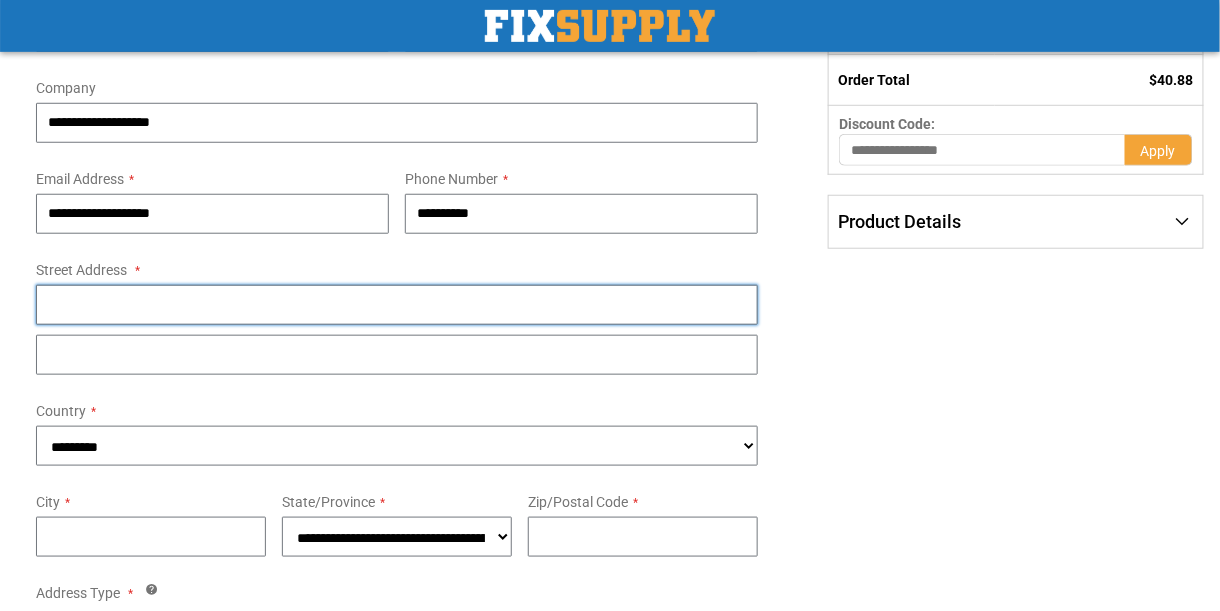 click on "Street Address: Line 1" at bounding box center [397, 305] 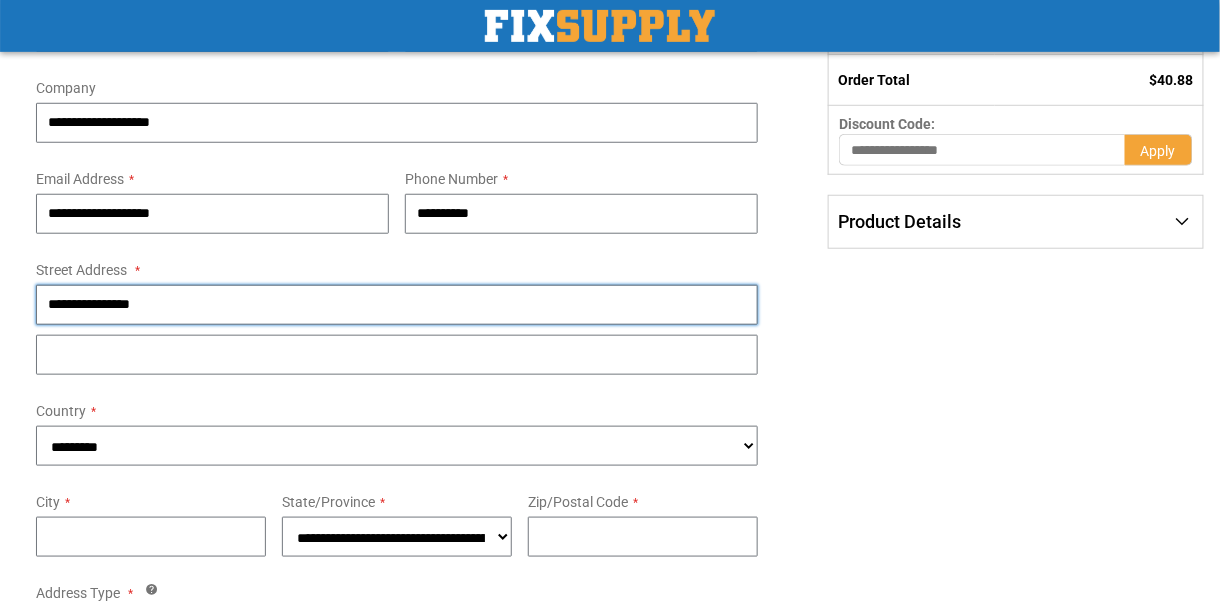 type on "**********" 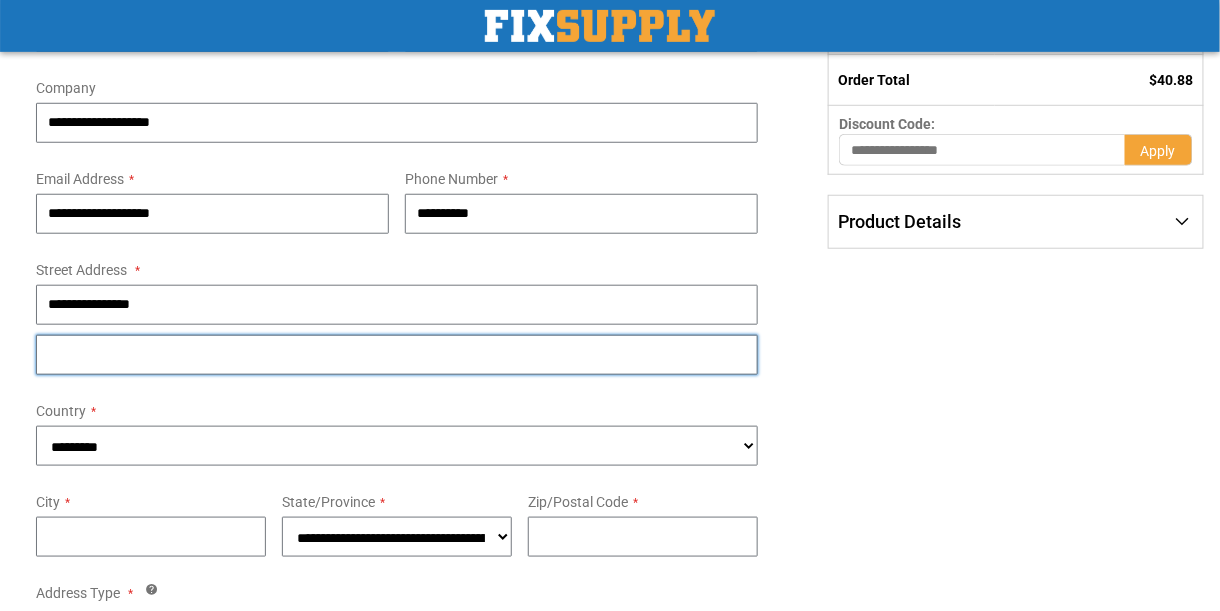click on "Street Address: Line 2" at bounding box center (397, 355) 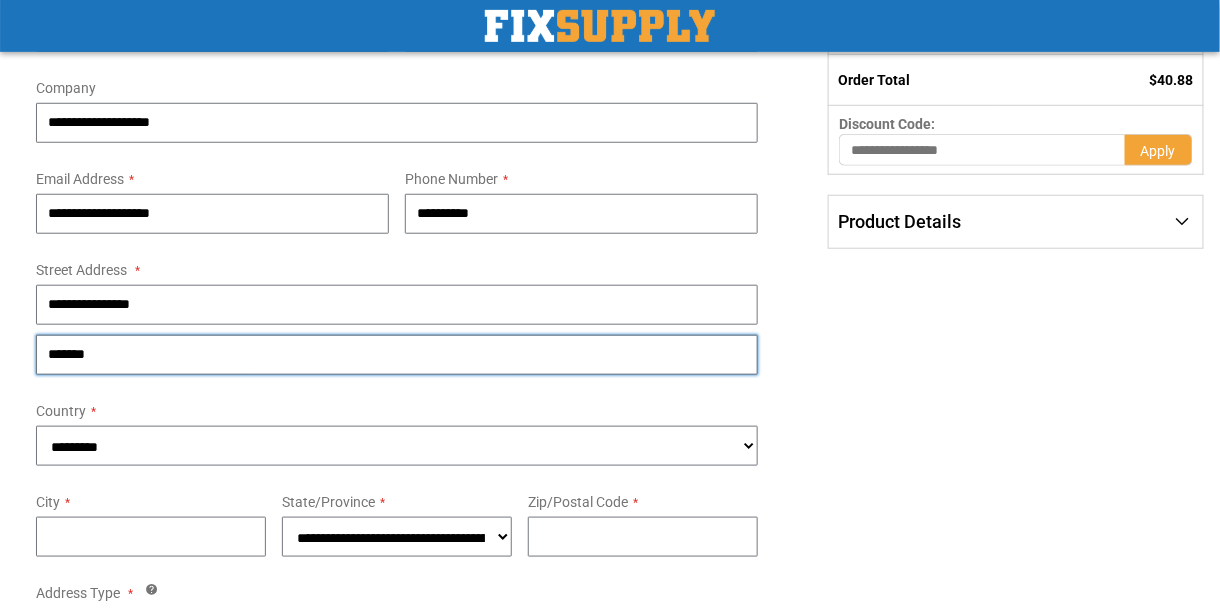 type on "*******" 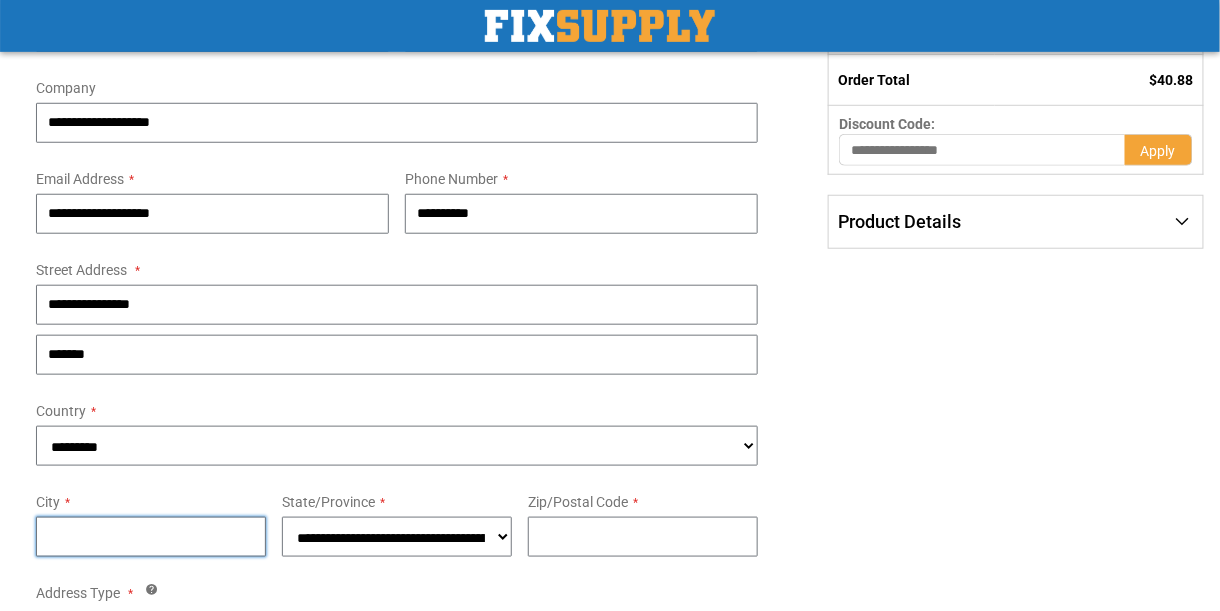 click on "City" at bounding box center [151, 537] 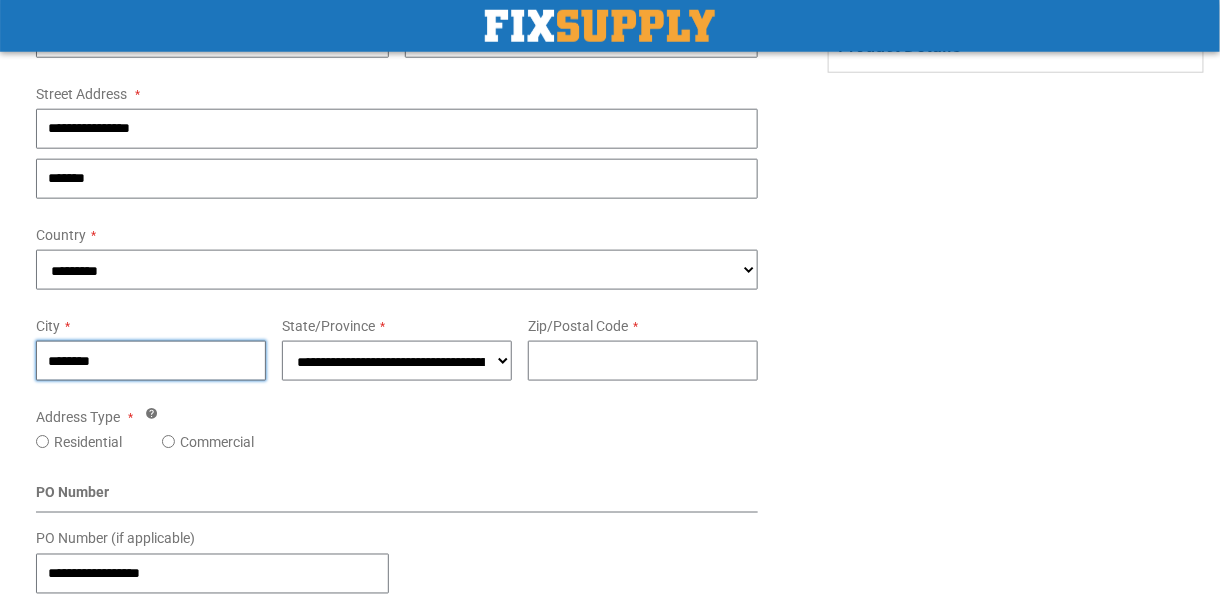 scroll, scrollTop: 548, scrollLeft: 0, axis: vertical 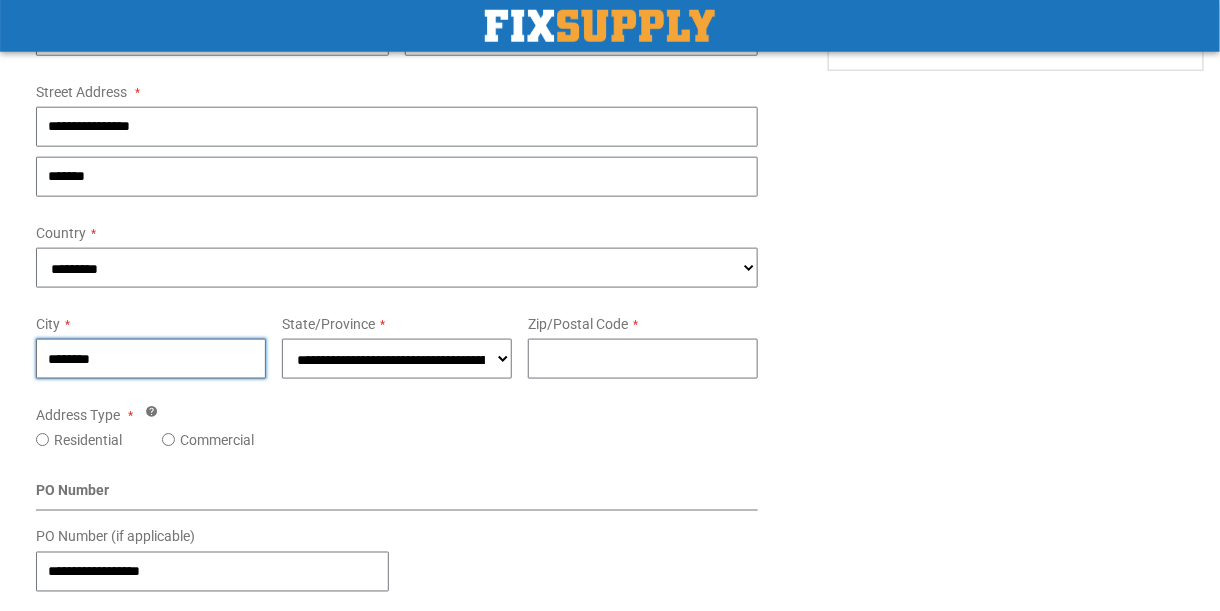 type on "********" 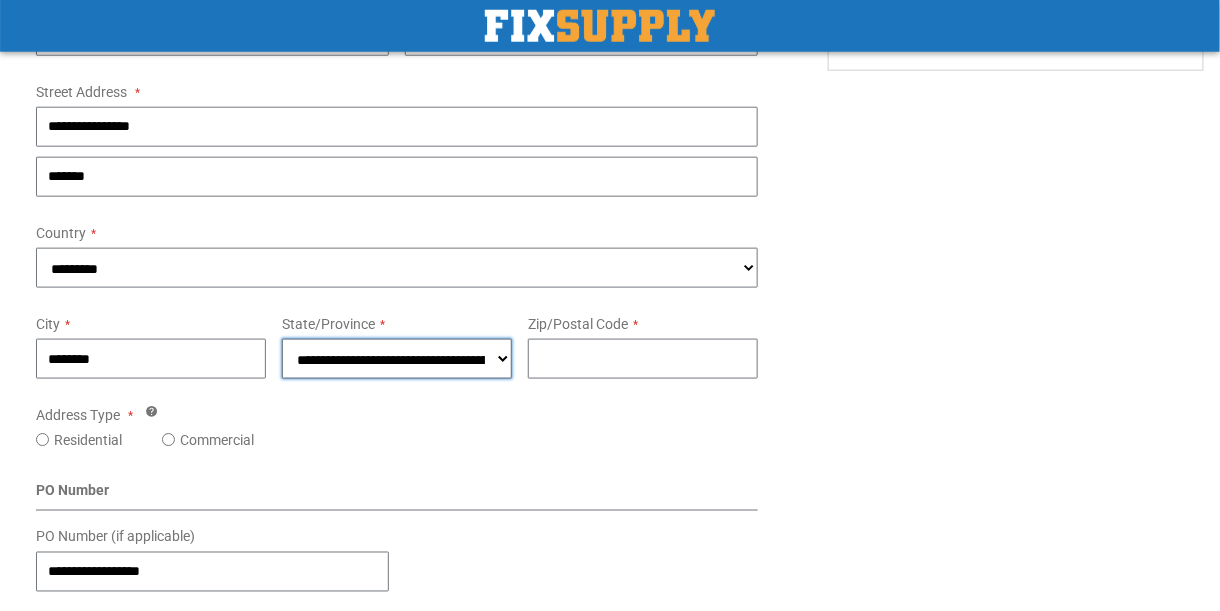 click on "**********" at bounding box center (397, 359) 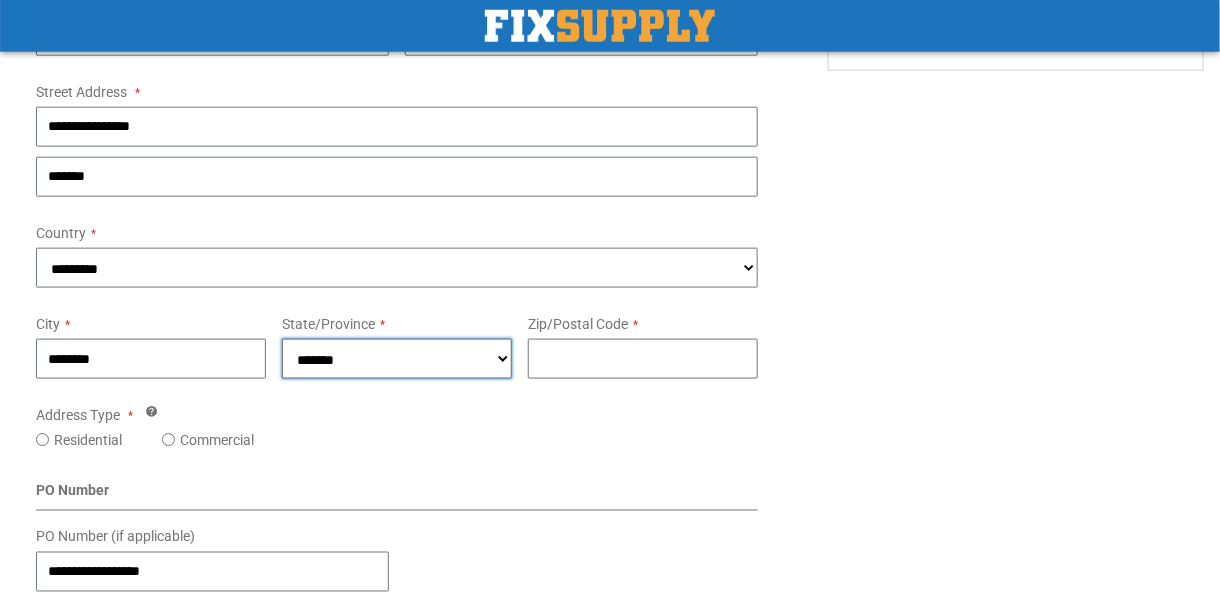 click on "**********" at bounding box center (397, 359) 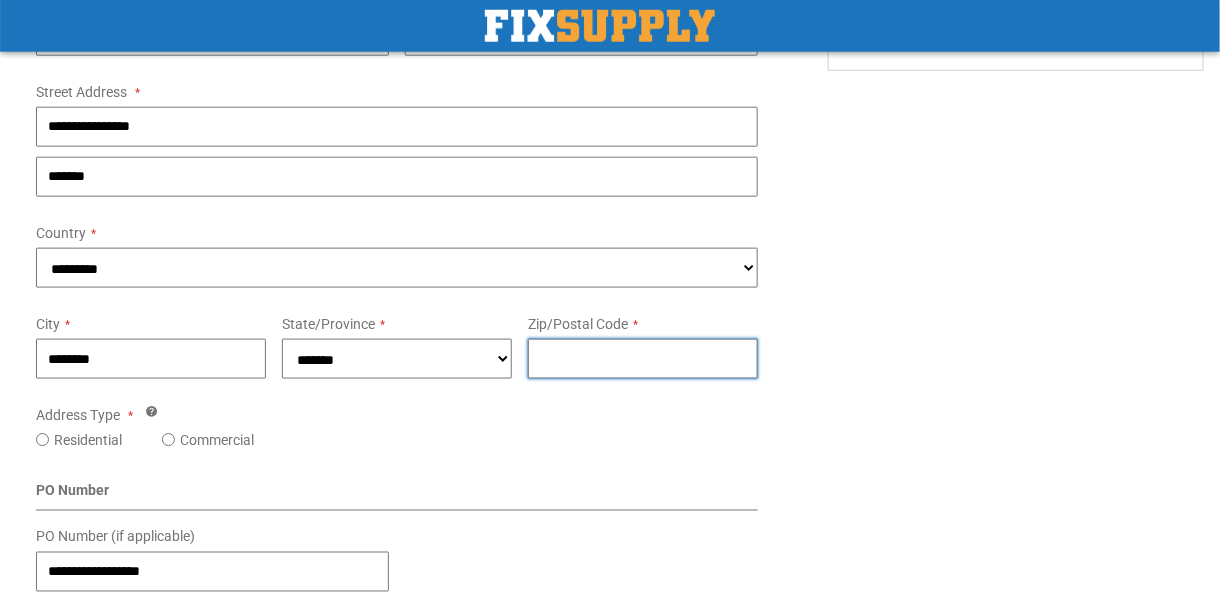 click on "Zip/Postal Code" at bounding box center (643, 359) 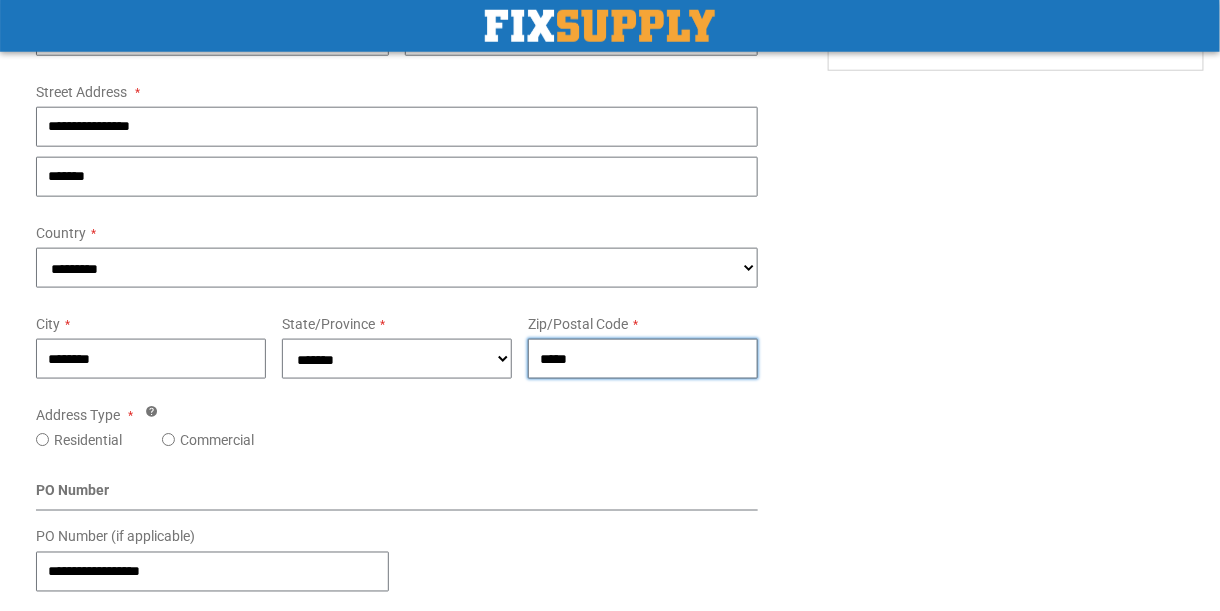 scroll, scrollTop: 650, scrollLeft: 0, axis: vertical 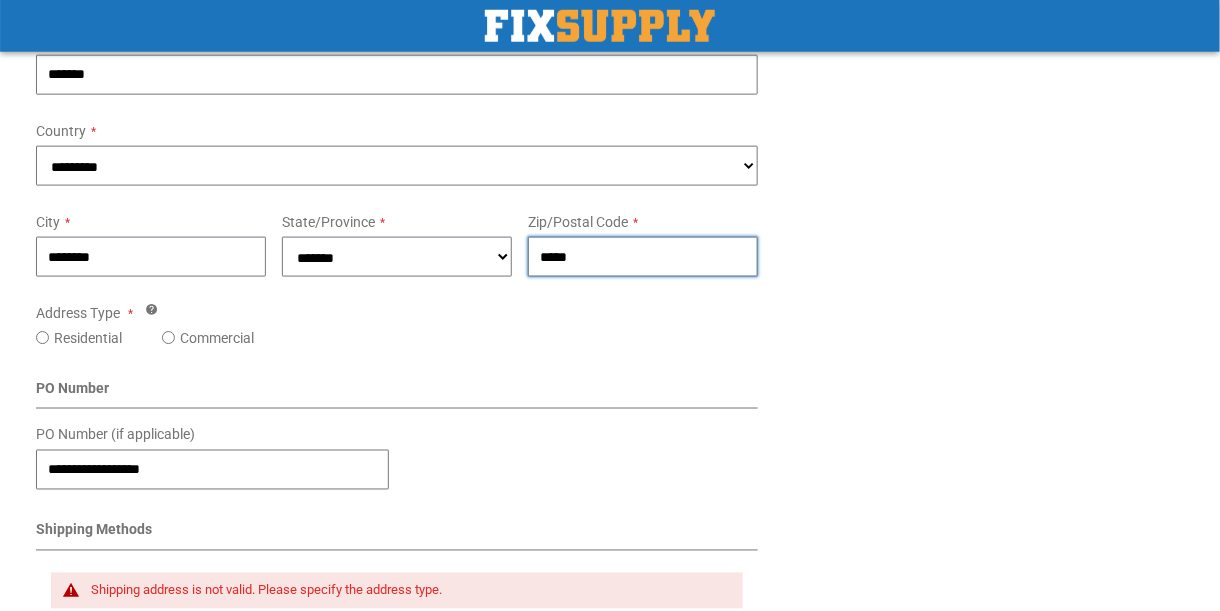 type on "*****" 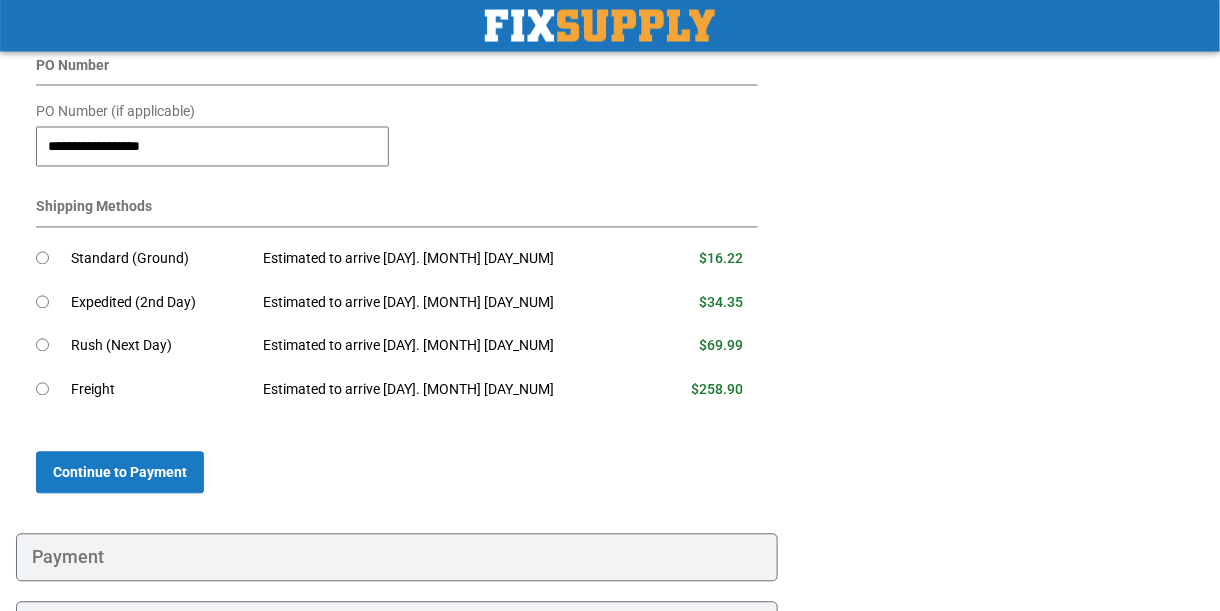 scroll, scrollTop: 974, scrollLeft: 0, axis: vertical 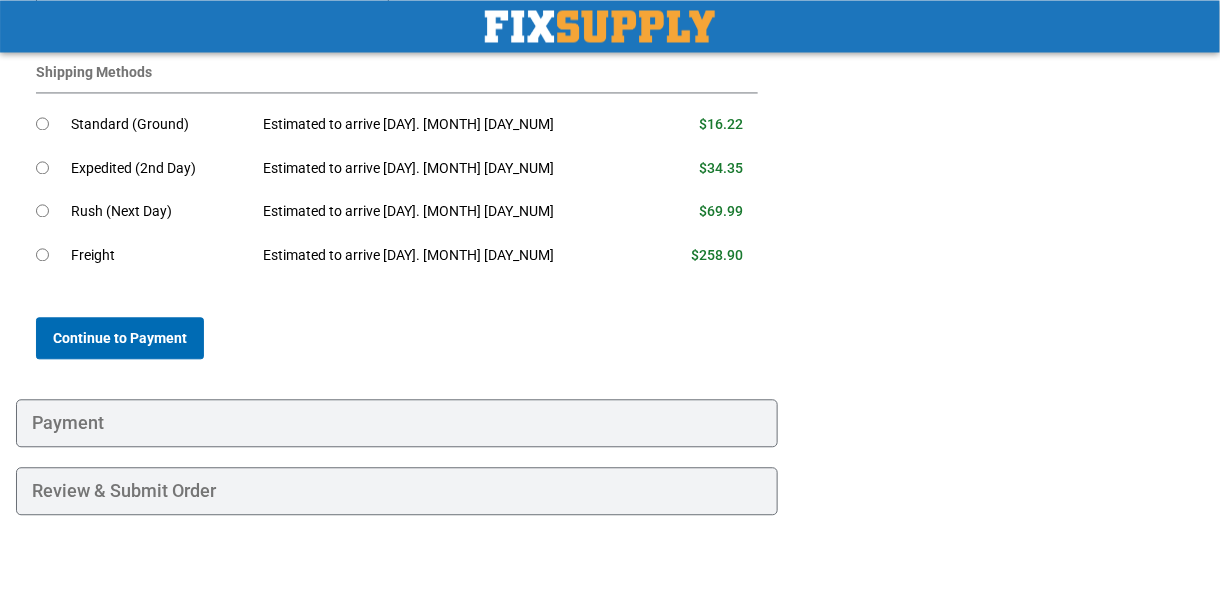 click on "Continue to Payment" at bounding box center (120, 338) 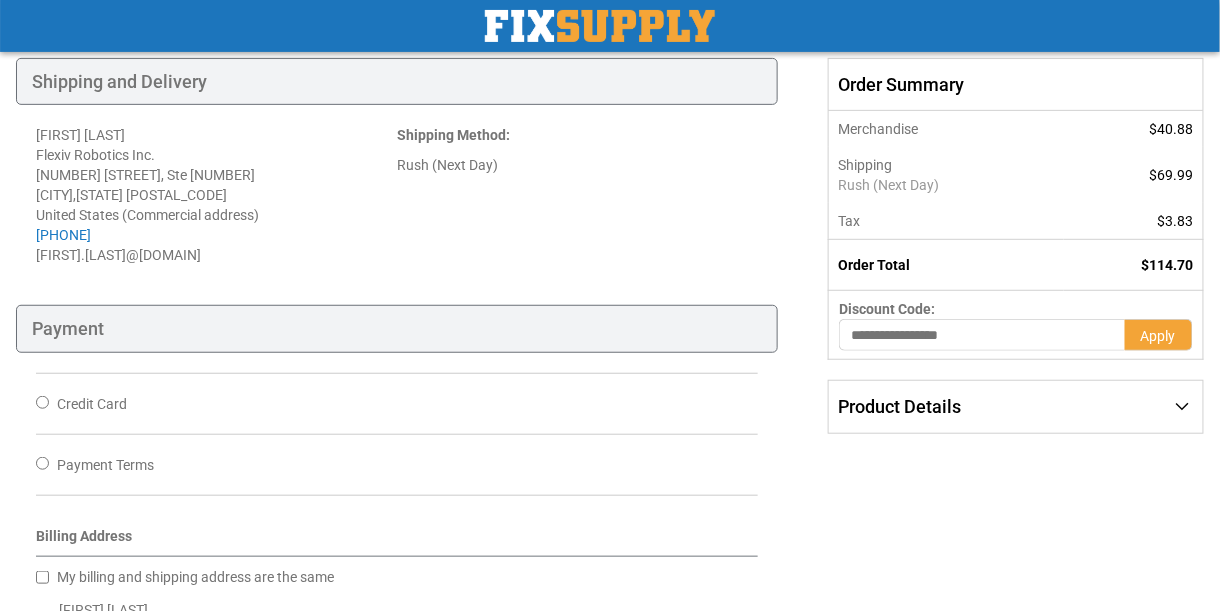 scroll, scrollTop: 254, scrollLeft: 0, axis: vertical 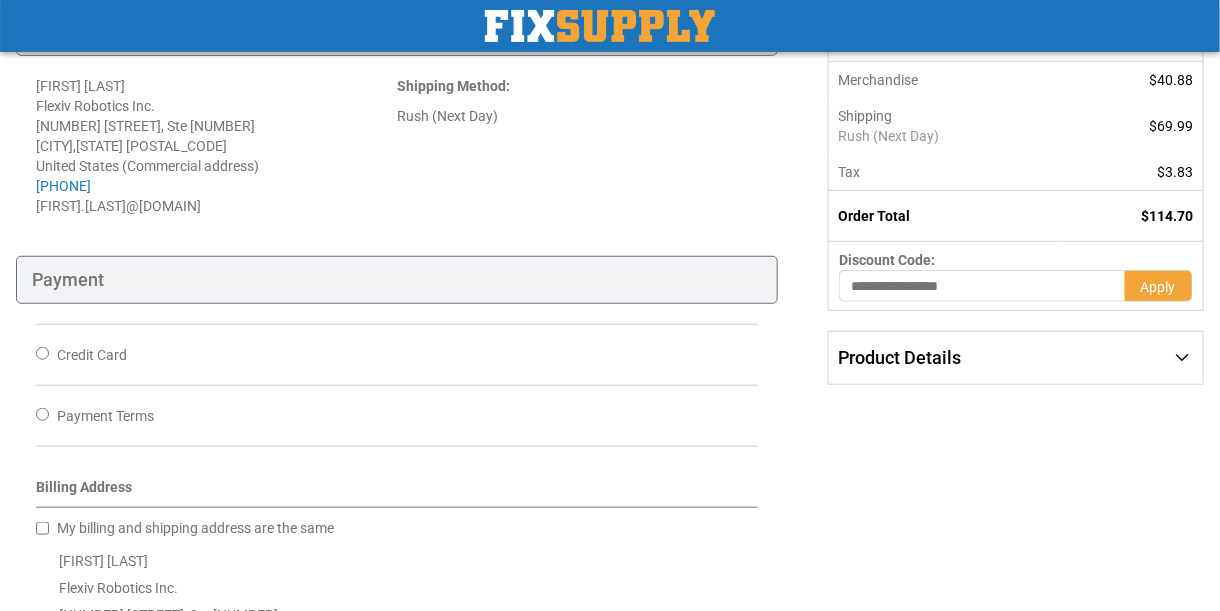 click on "Credit Card" at bounding box center (92, 355) 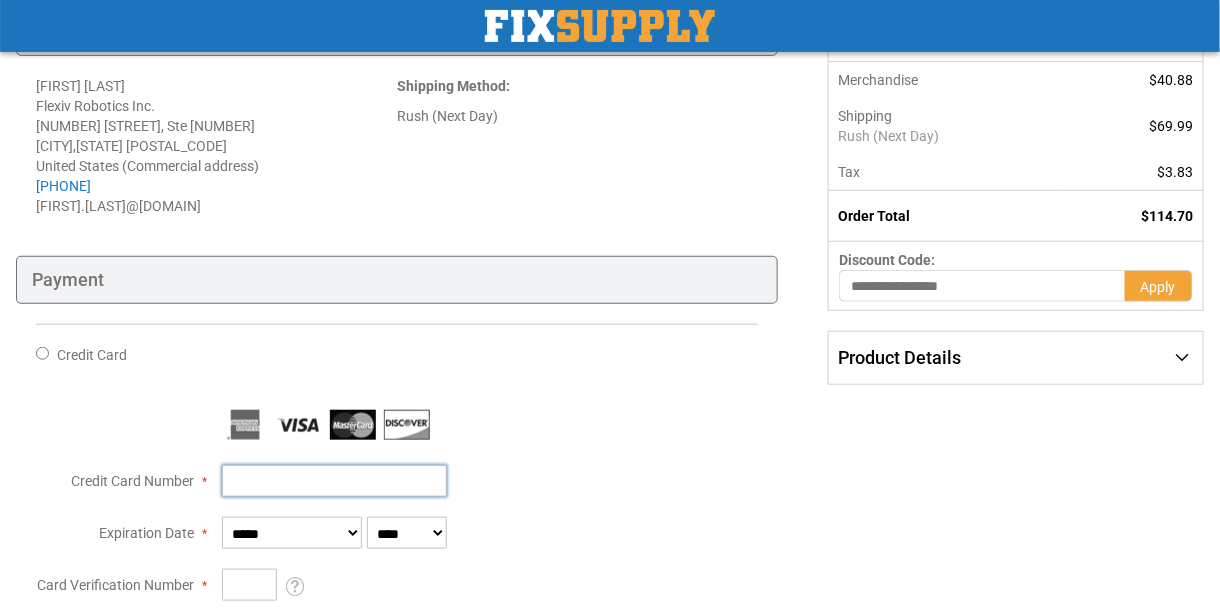 click on "Credit Card Number" at bounding box center (334, 481) 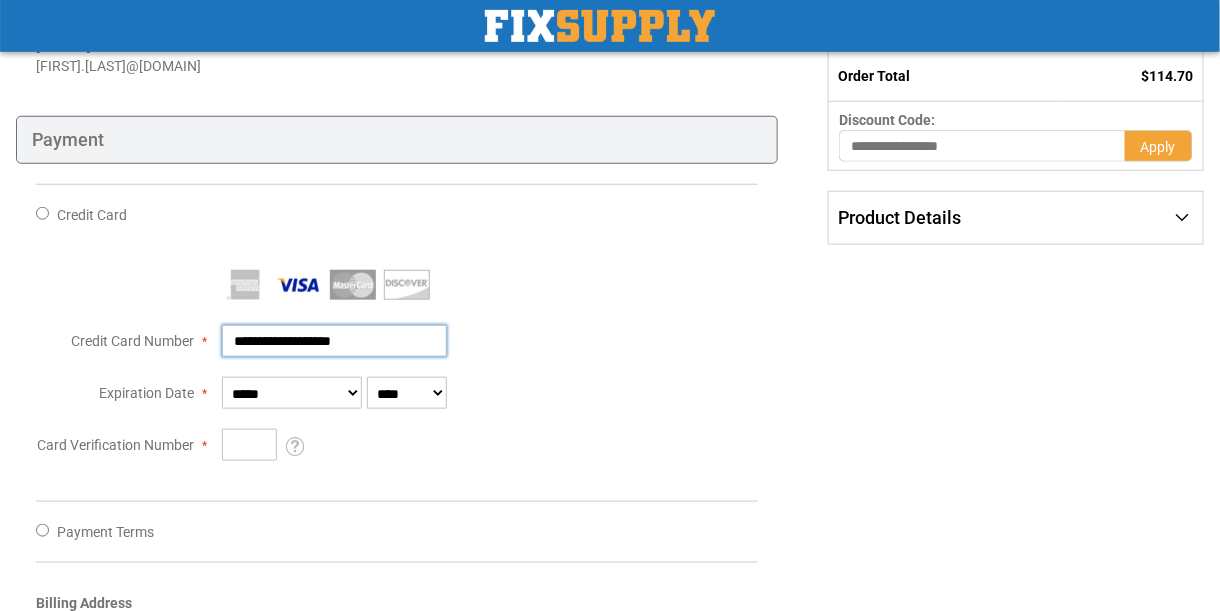 scroll, scrollTop: 396, scrollLeft: 0, axis: vertical 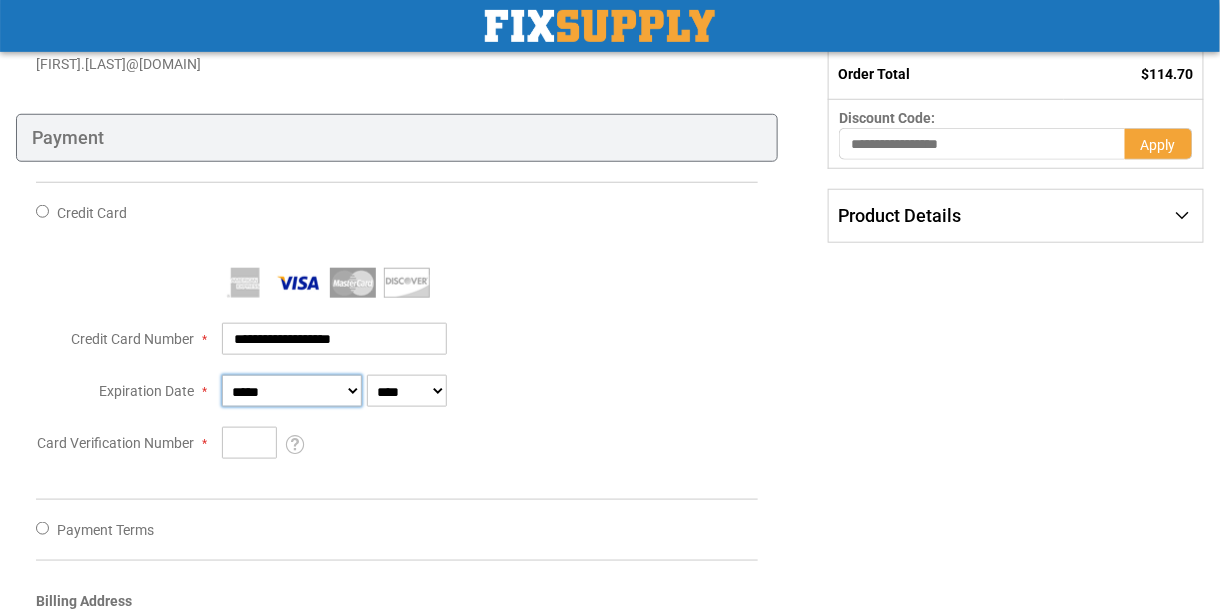 type on "**********" 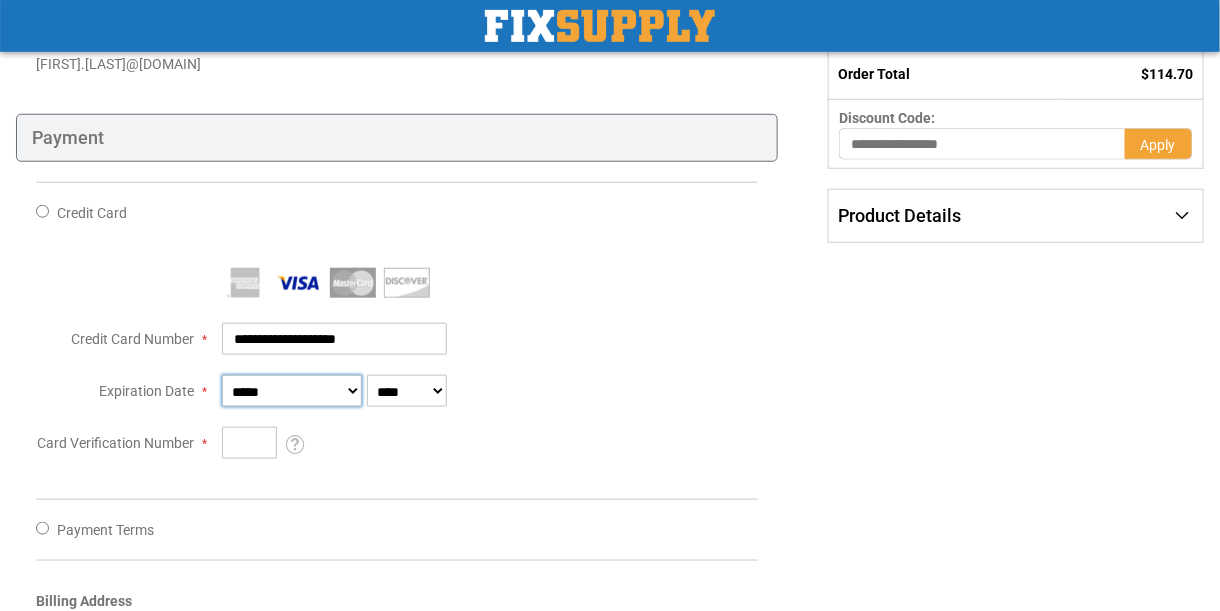 click on "**********" at bounding box center [292, 391] 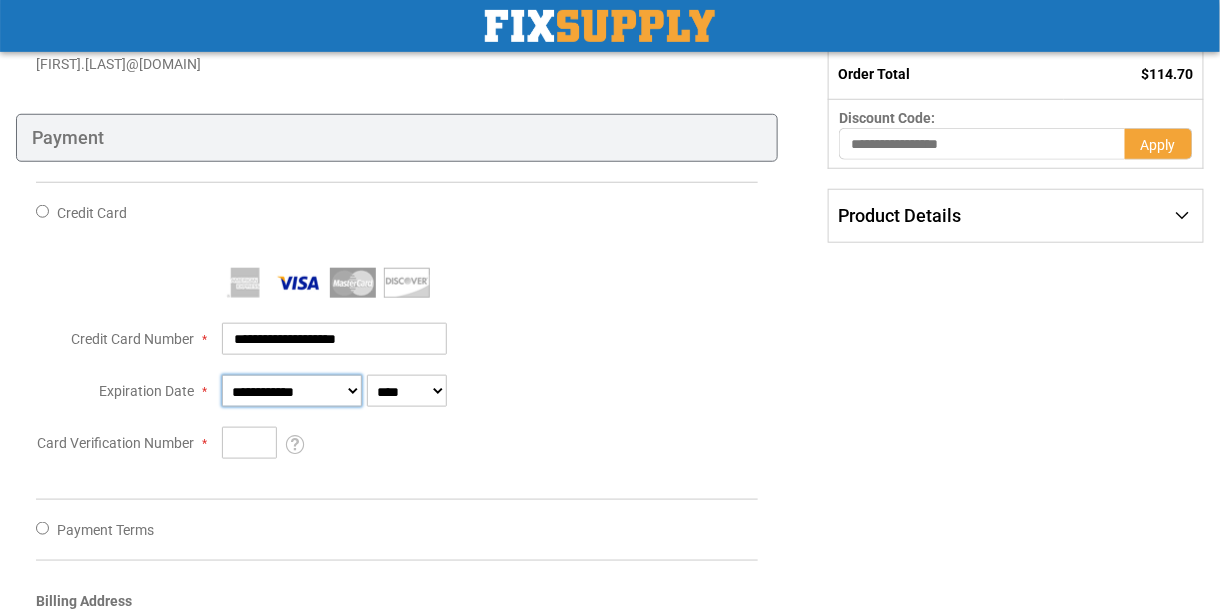 click on "**********" at bounding box center [292, 391] 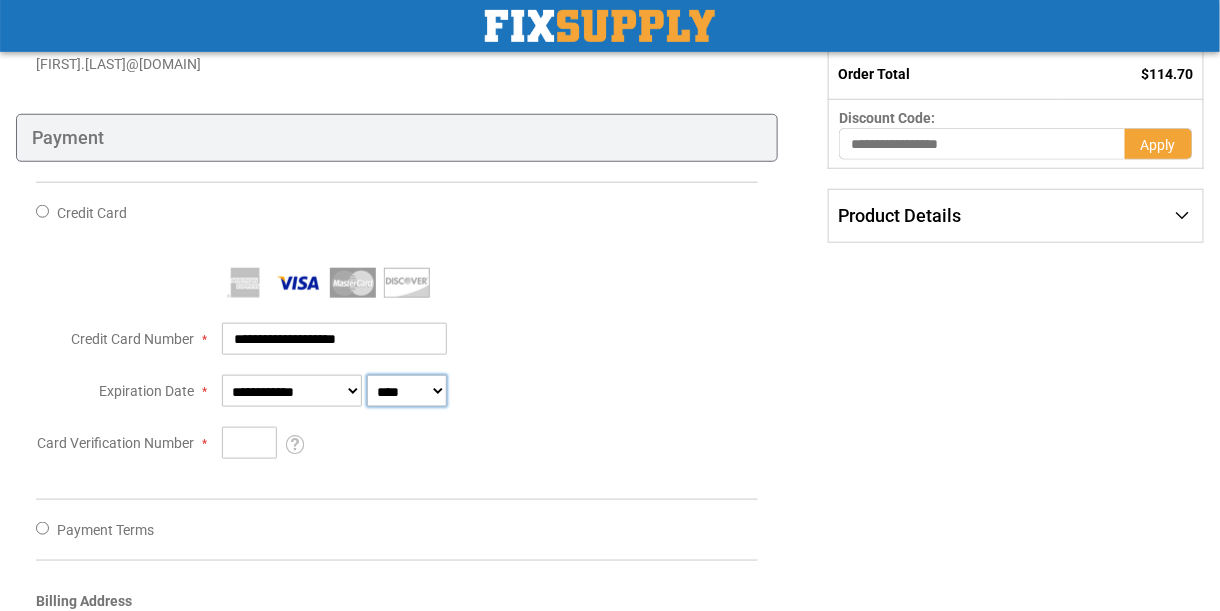 click on "**** **** **** **** **** **** **** **** **** **** **** ****" at bounding box center (407, 391) 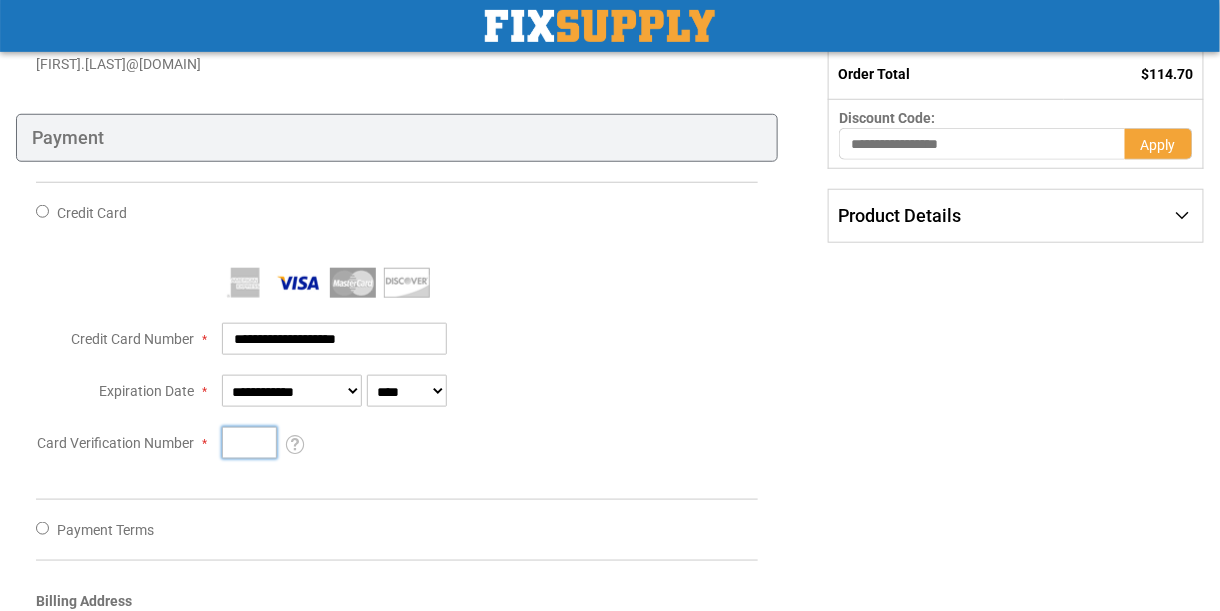 click on "Card Verification Number" at bounding box center [249, 443] 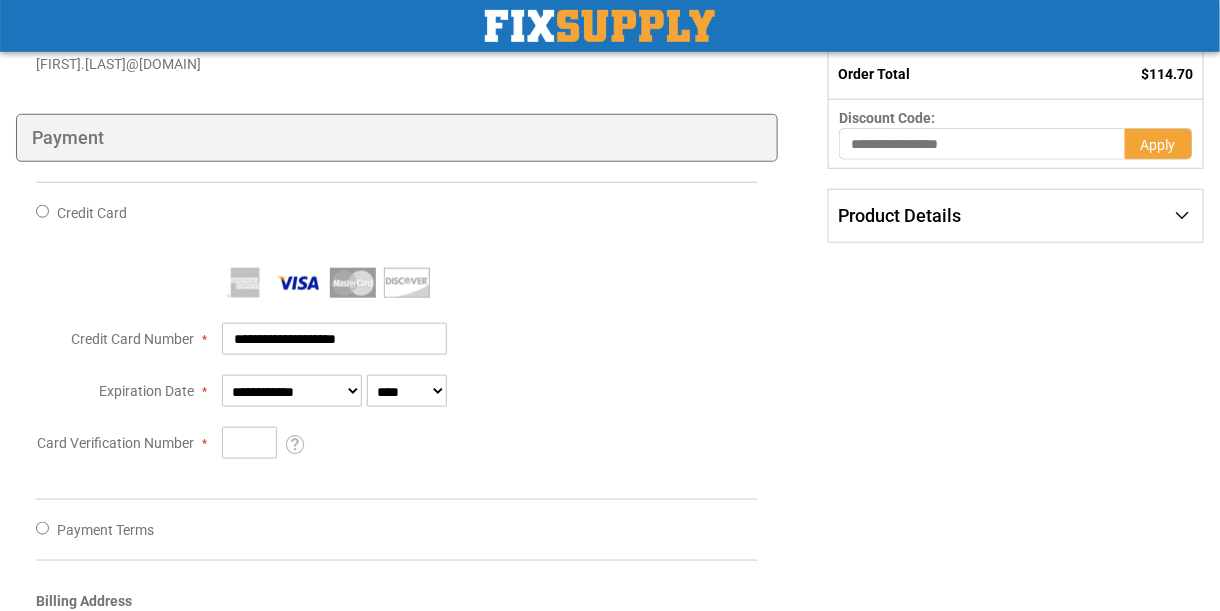 click at bounding box center (397, 373) 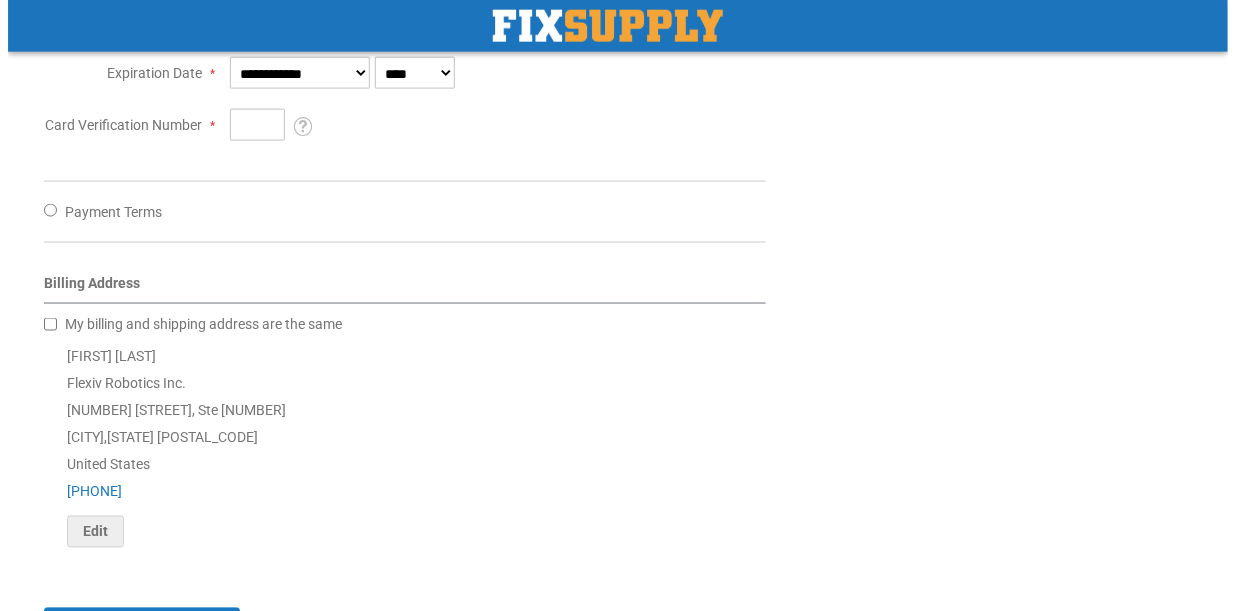 scroll, scrollTop: 718, scrollLeft: 0, axis: vertical 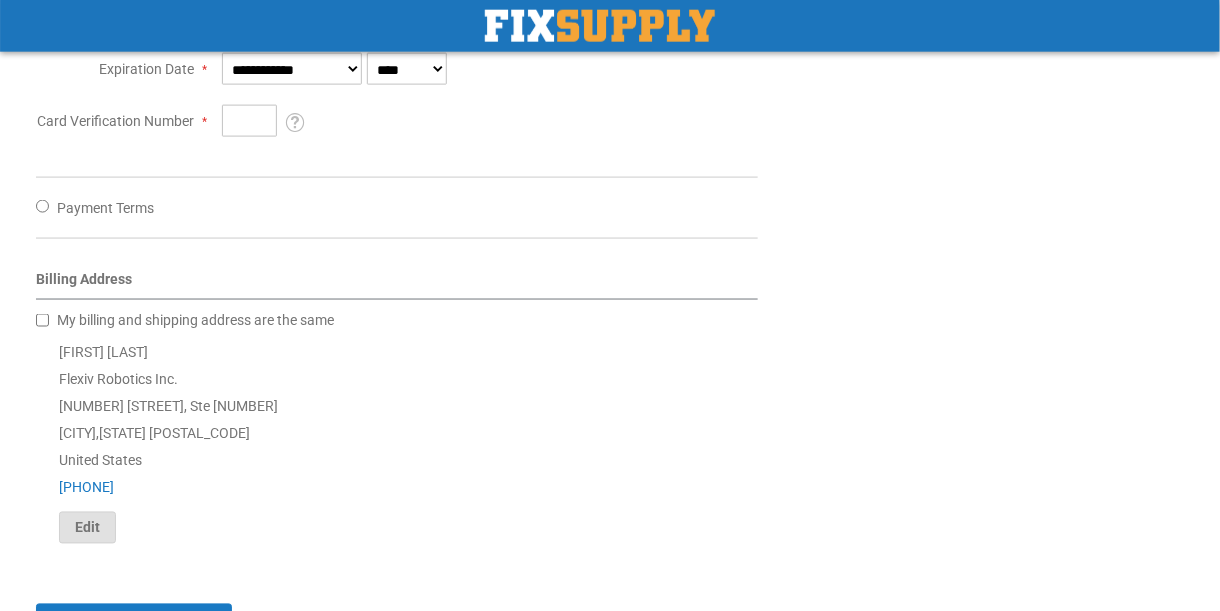 click on "Edit" at bounding box center (87, 528) 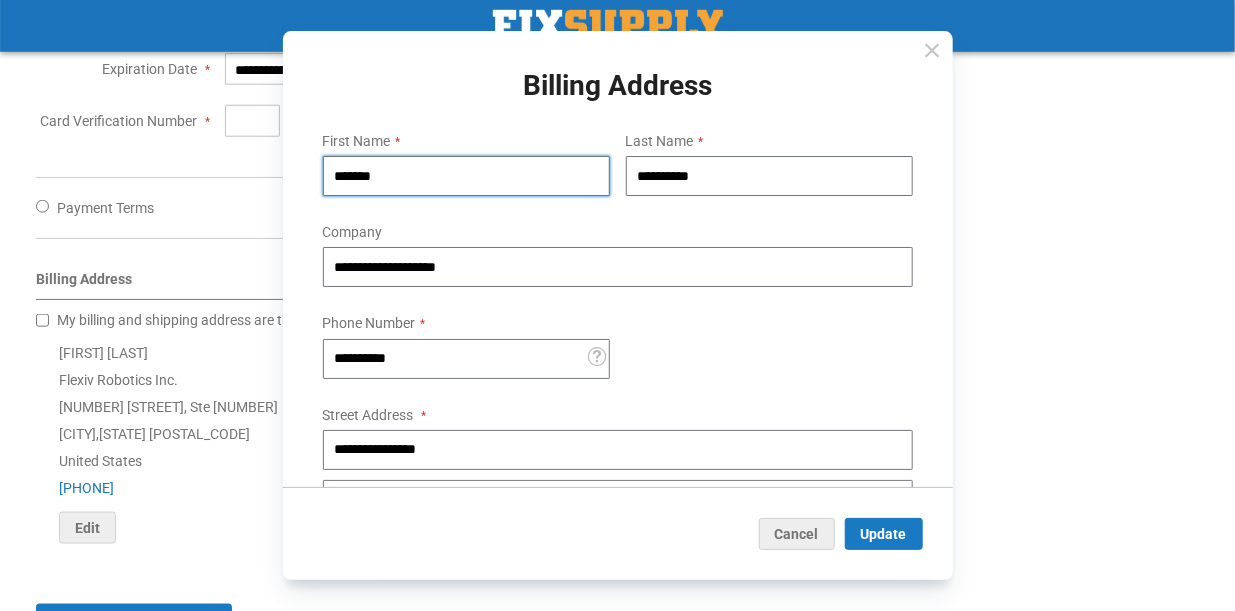 click on "*******" at bounding box center (466, 176) 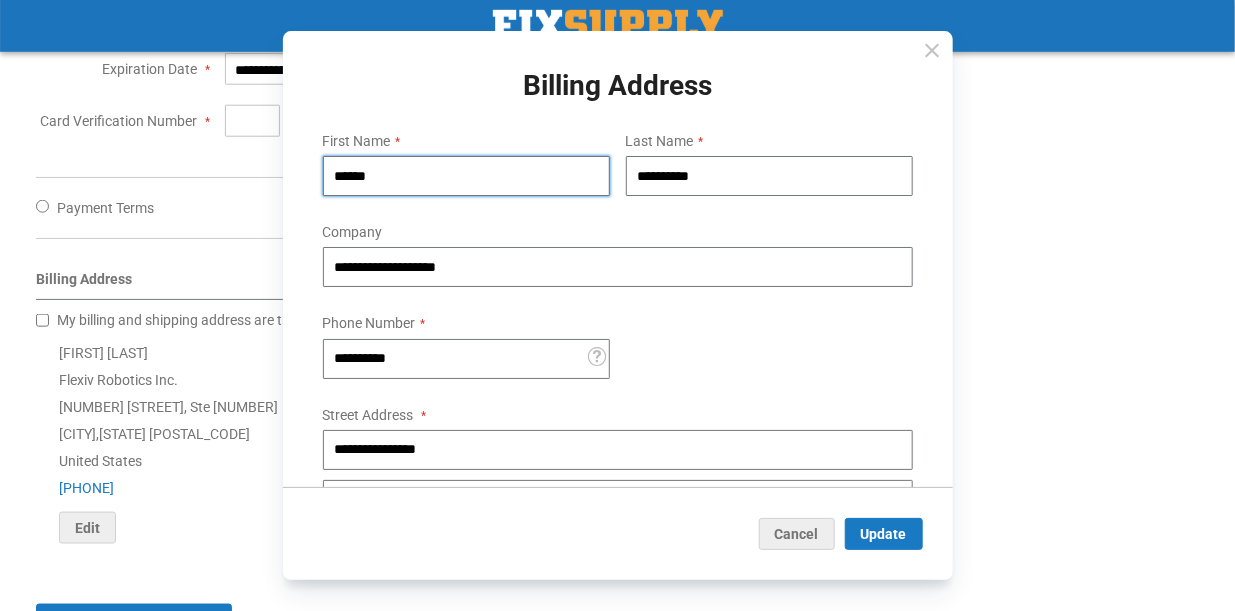 type on "******" 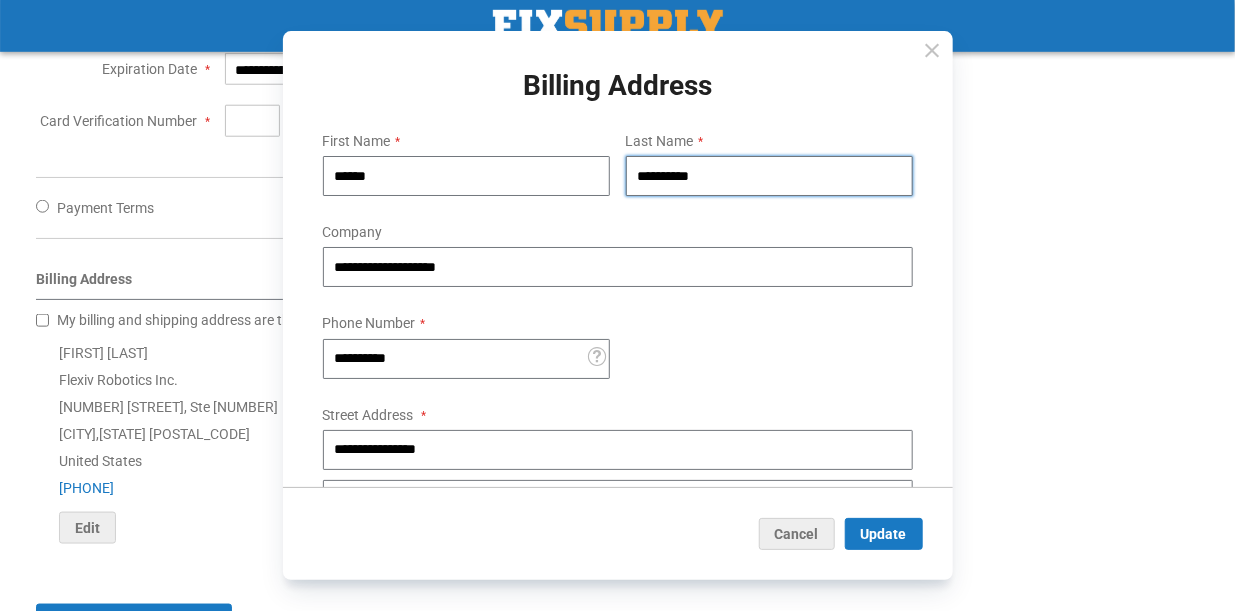 click on "**********" at bounding box center [769, 176] 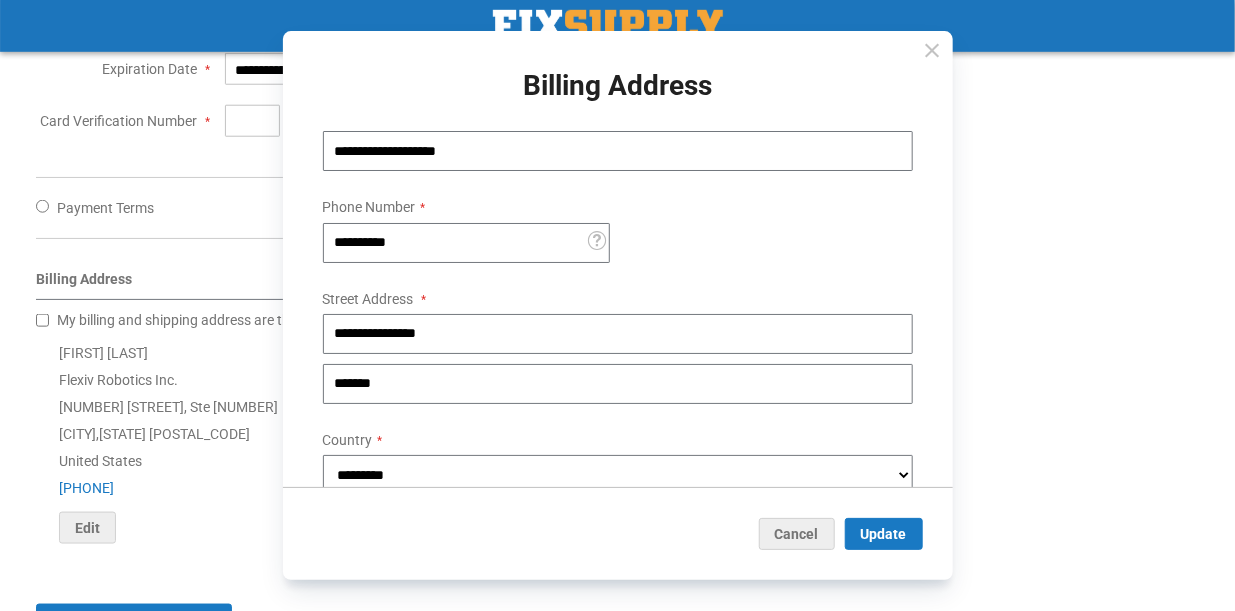 scroll, scrollTop: 121, scrollLeft: 0, axis: vertical 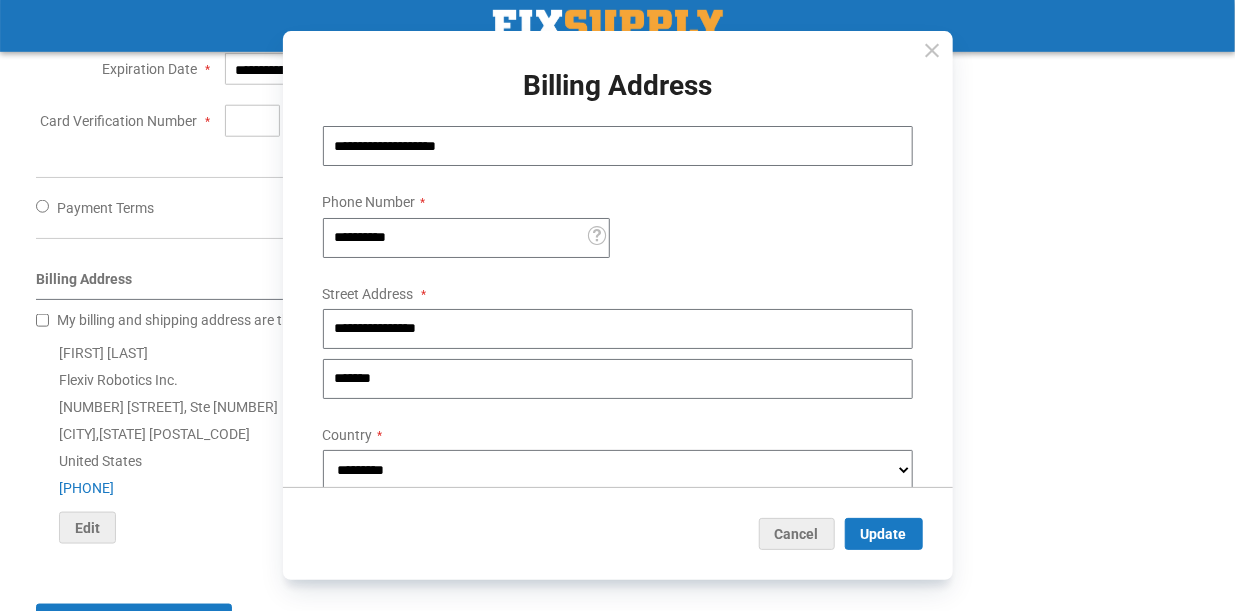 type on "*****" 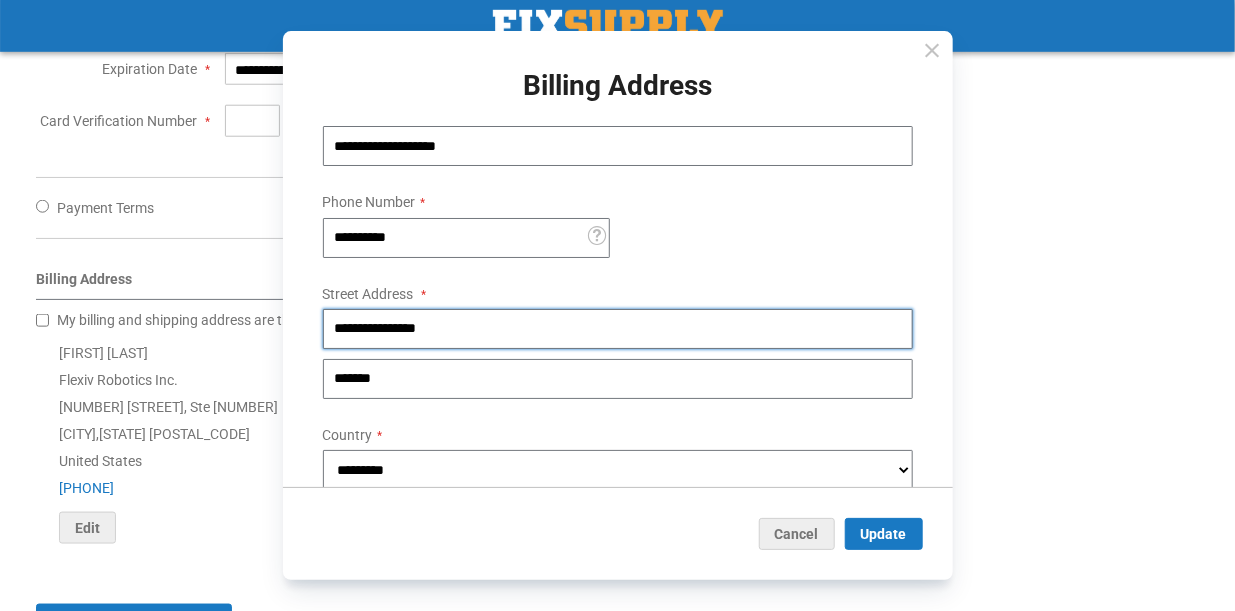click on "**********" at bounding box center (618, 329) 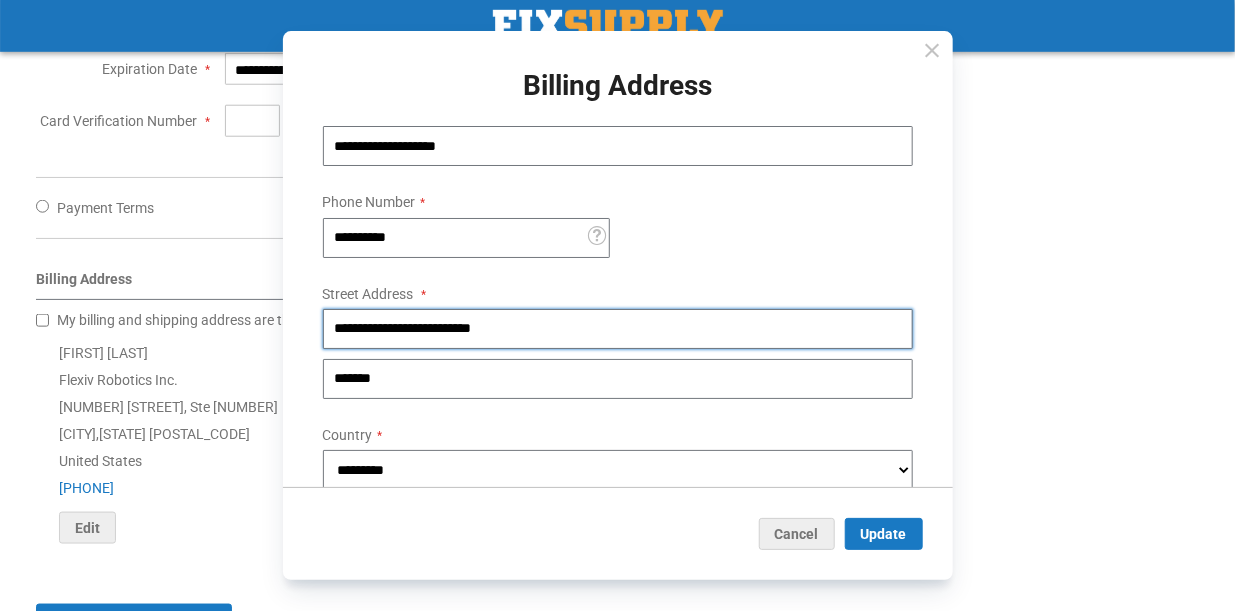 type on "**********" 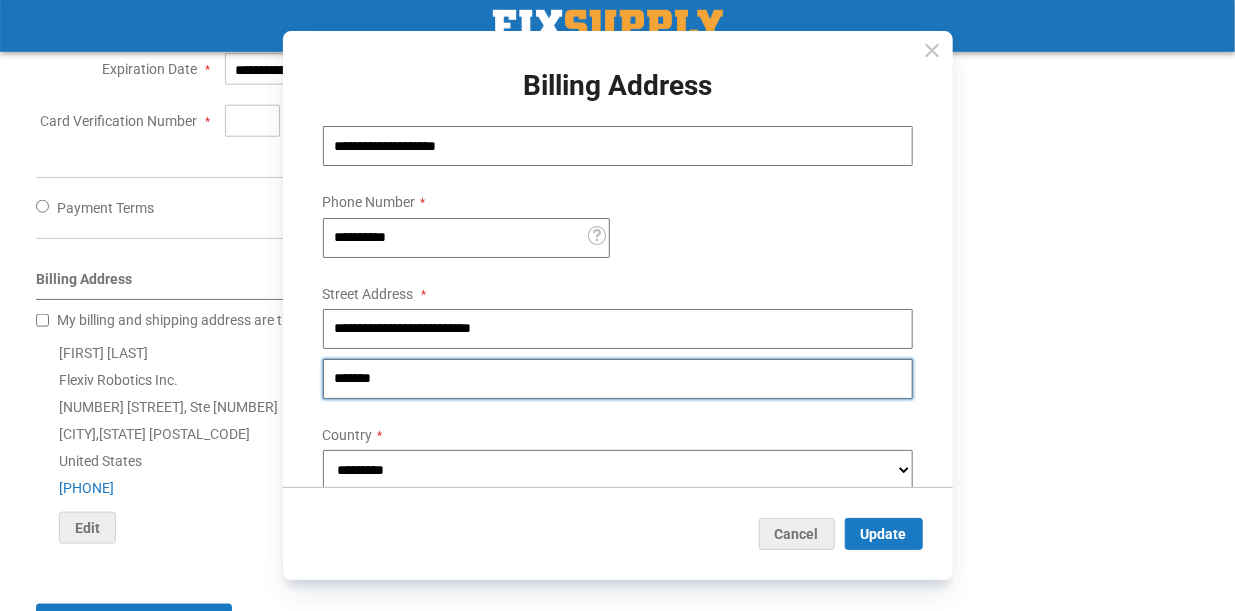 click on "*******" at bounding box center [618, 379] 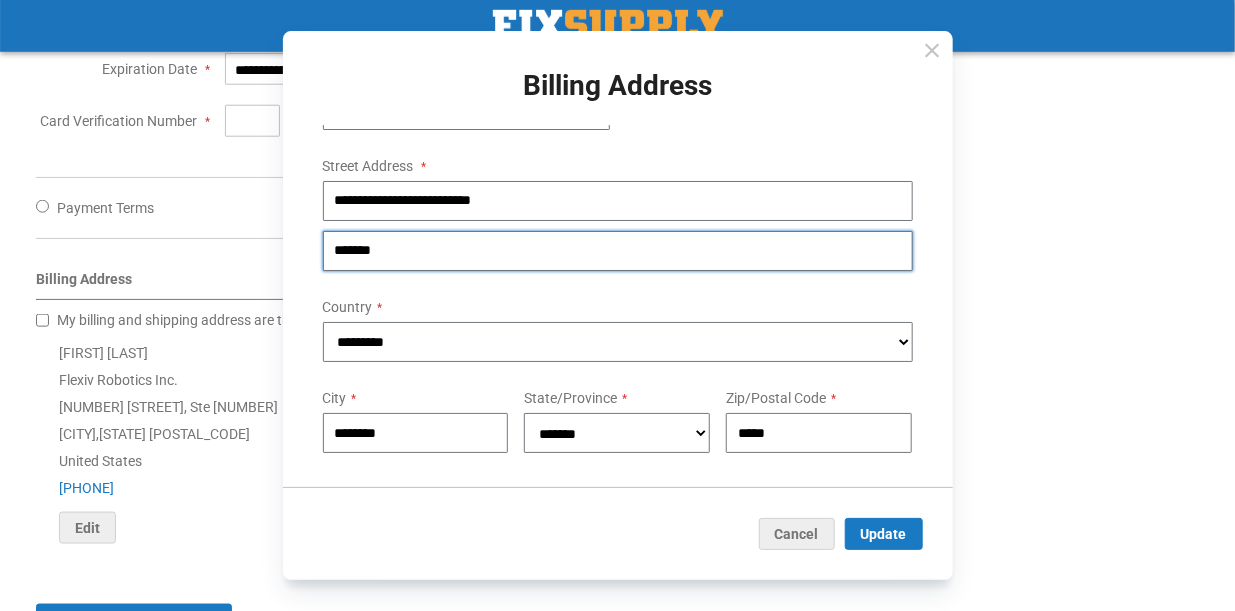 scroll, scrollTop: 272, scrollLeft: 0, axis: vertical 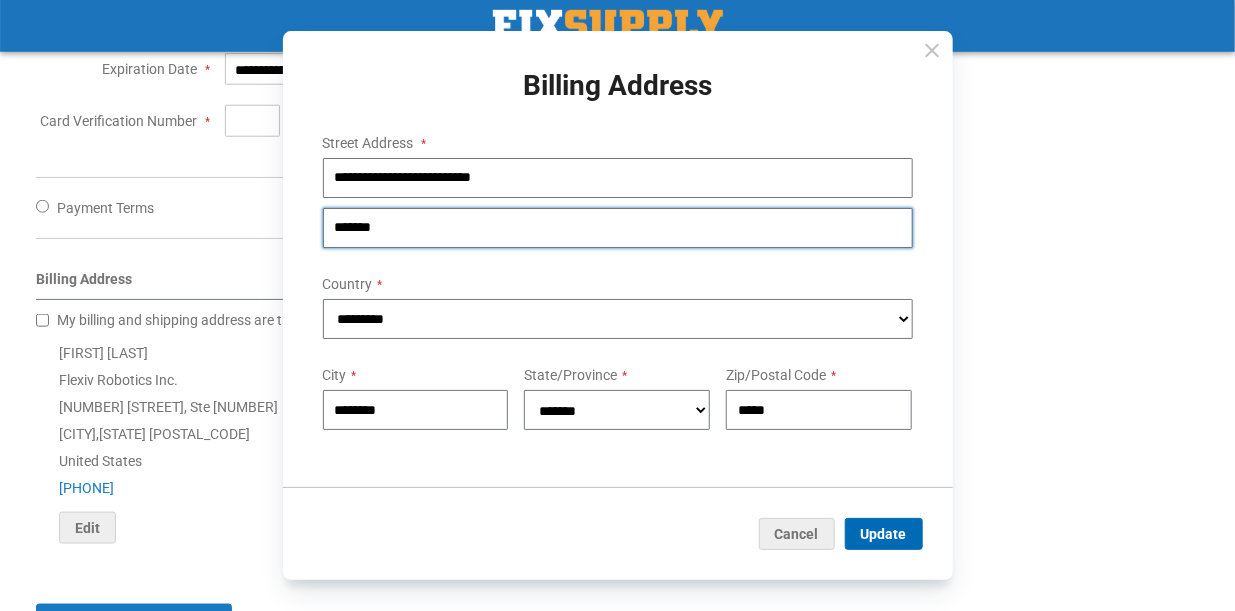 type on "*******" 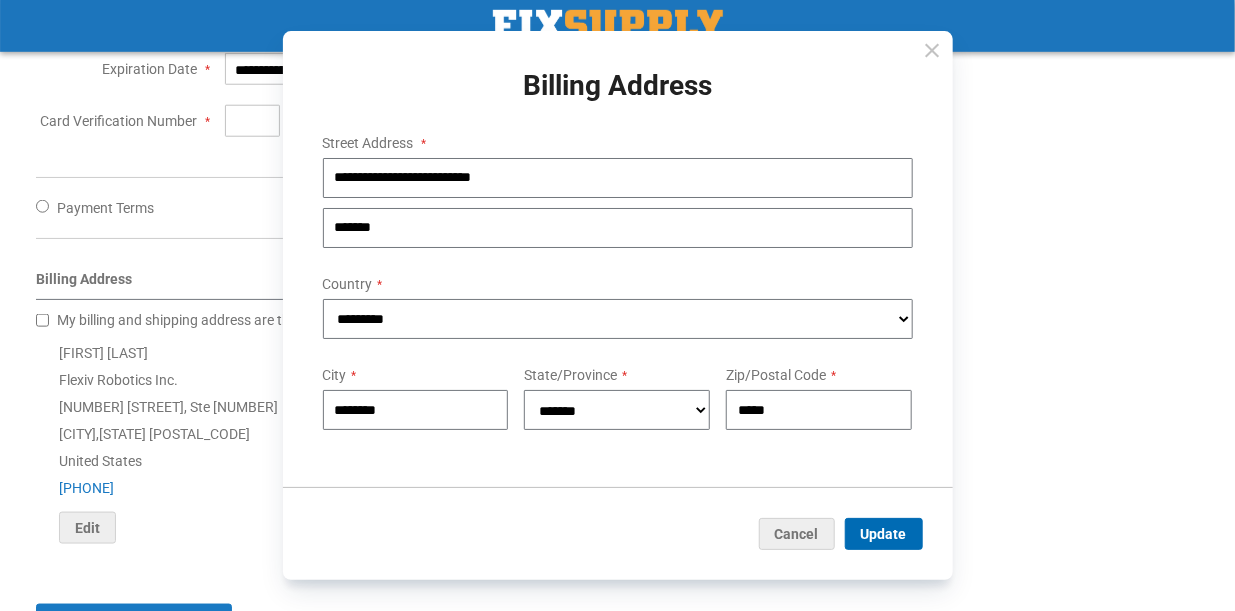 click on "Update" at bounding box center [884, 534] 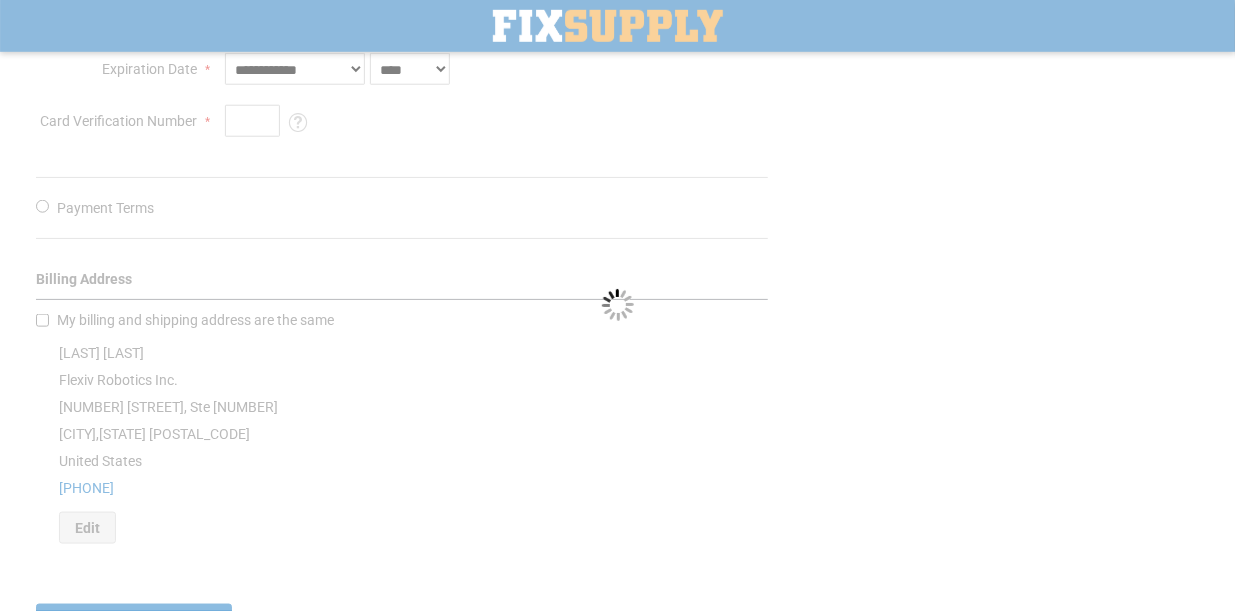 scroll, scrollTop: 0, scrollLeft: 0, axis: both 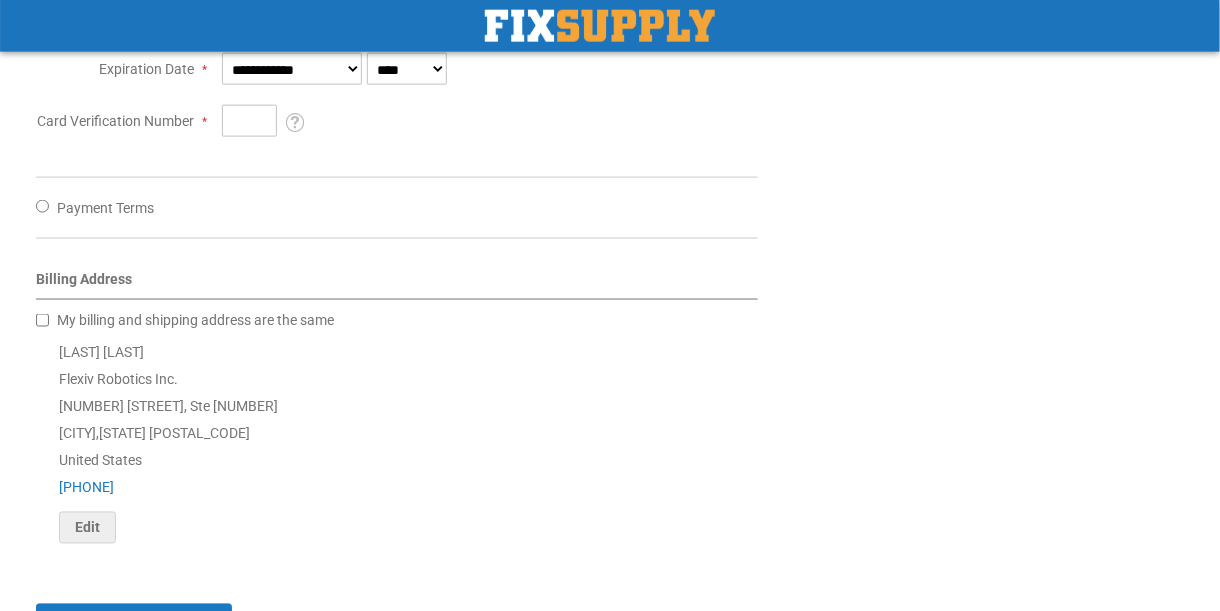 click on "My billing and shipping address are the same" at bounding box center [397, 320] 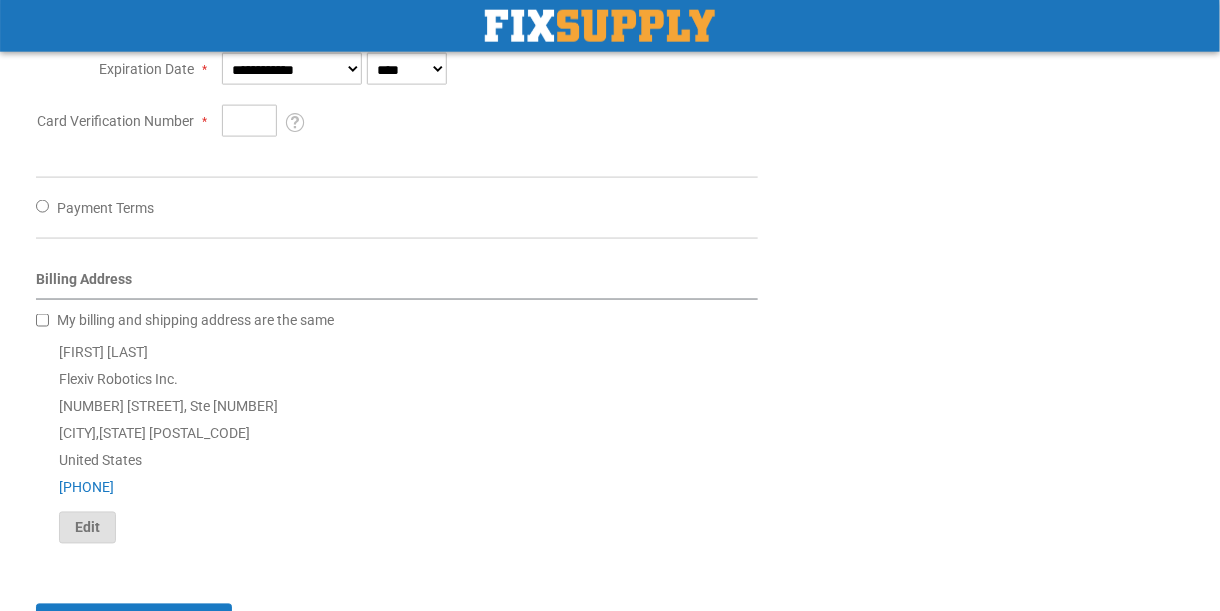 click on "Edit" at bounding box center [87, 528] 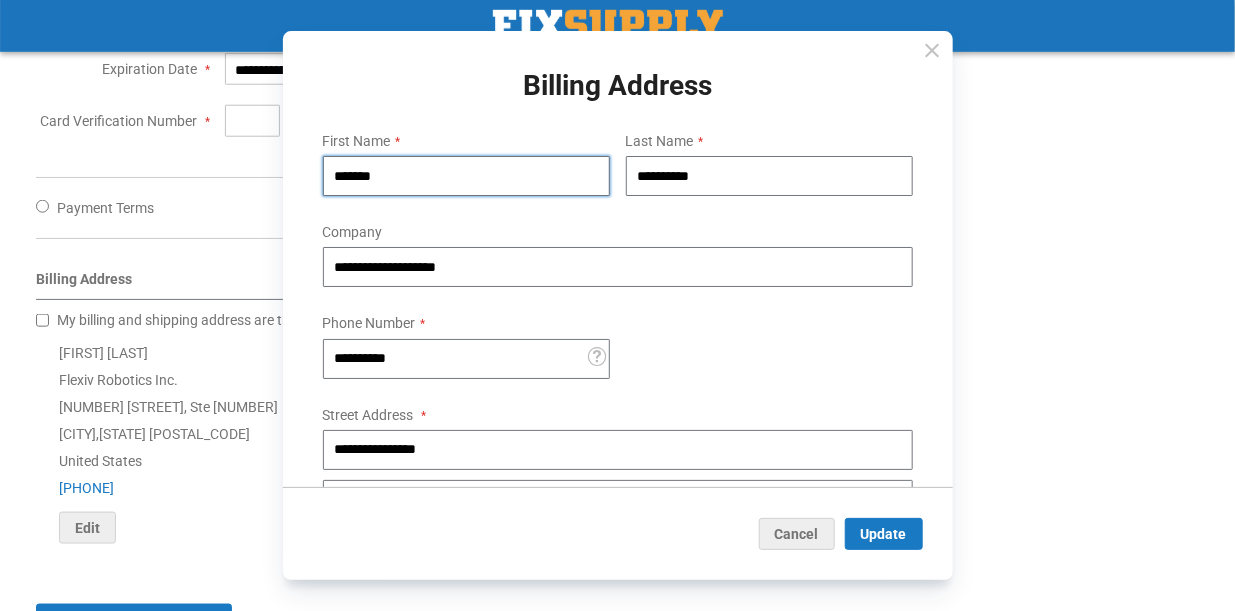 click on "*******" at bounding box center [466, 176] 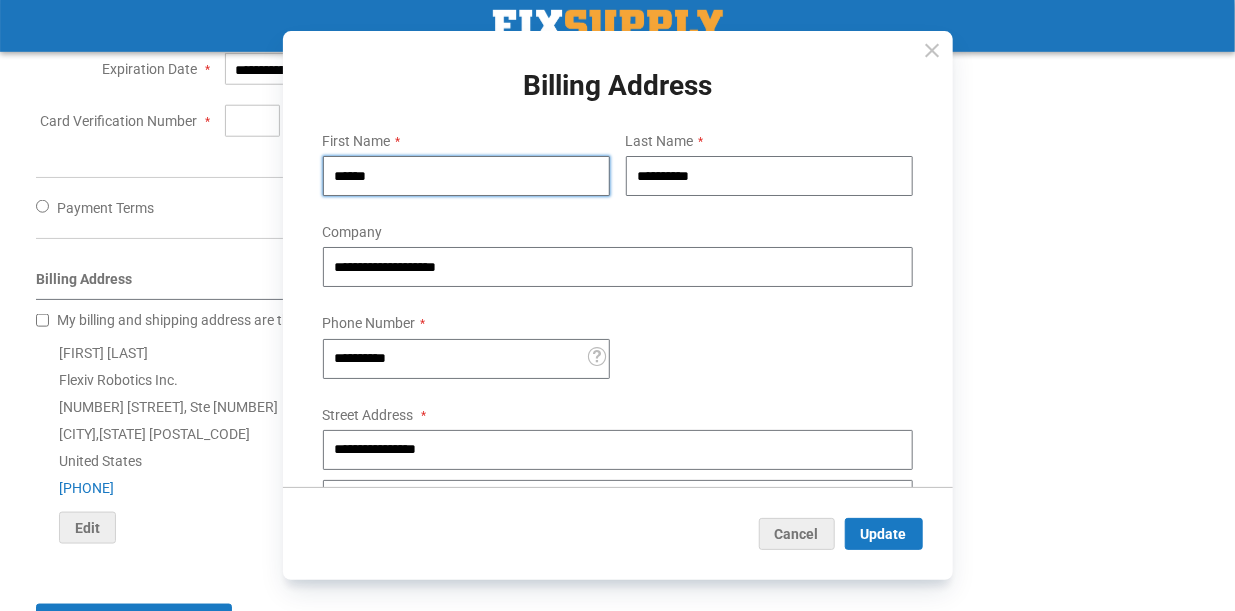 type on "******" 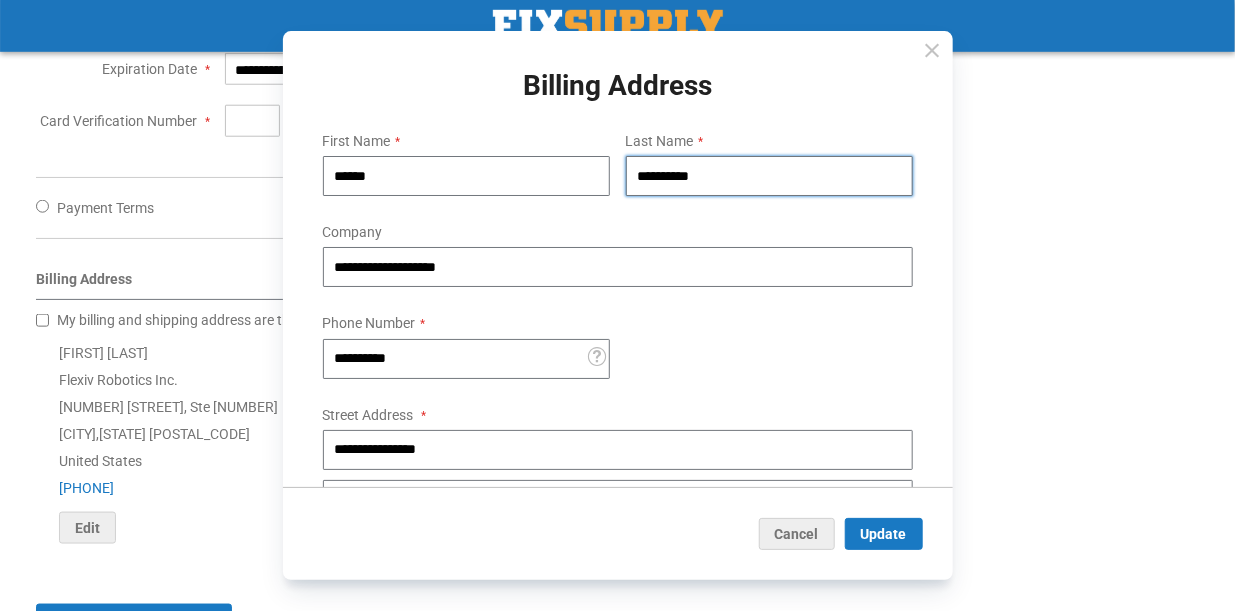 click on "**********" at bounding box center [769, 176] 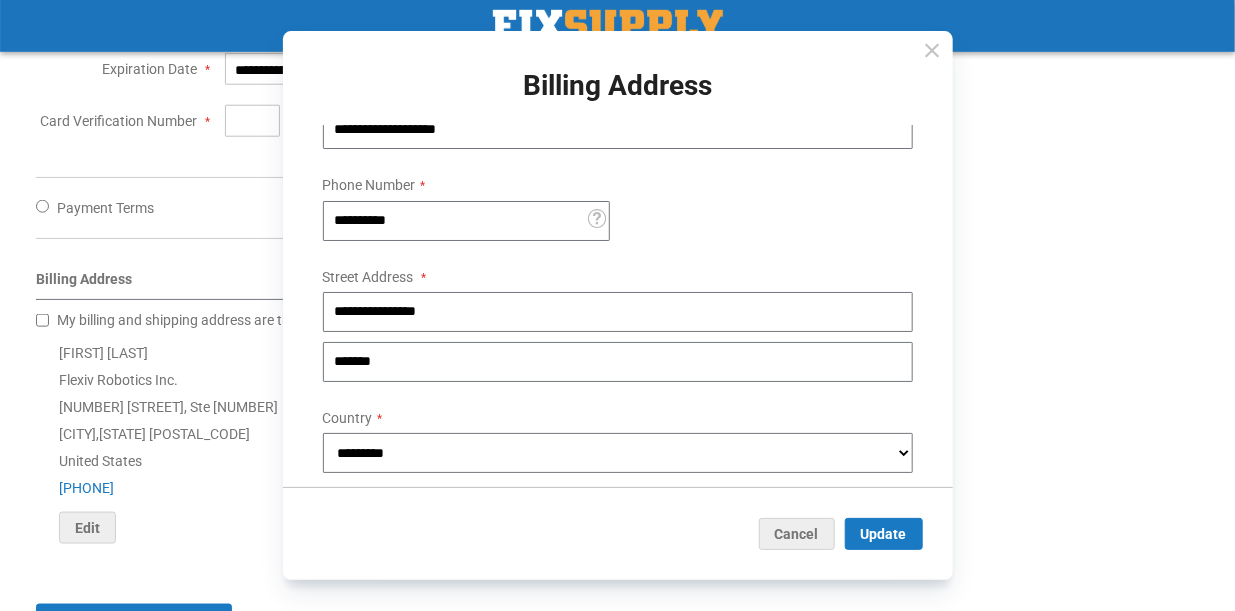 scroll, scrollTop: 146, scrollLeft: 0, axis: vertical 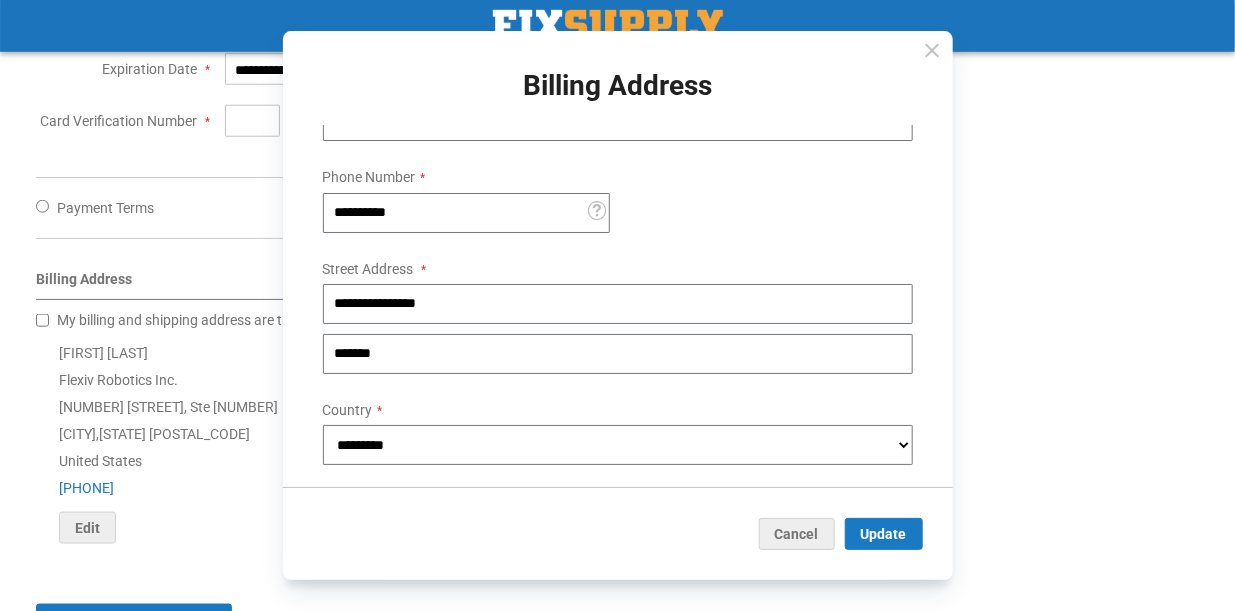 type on "*****" 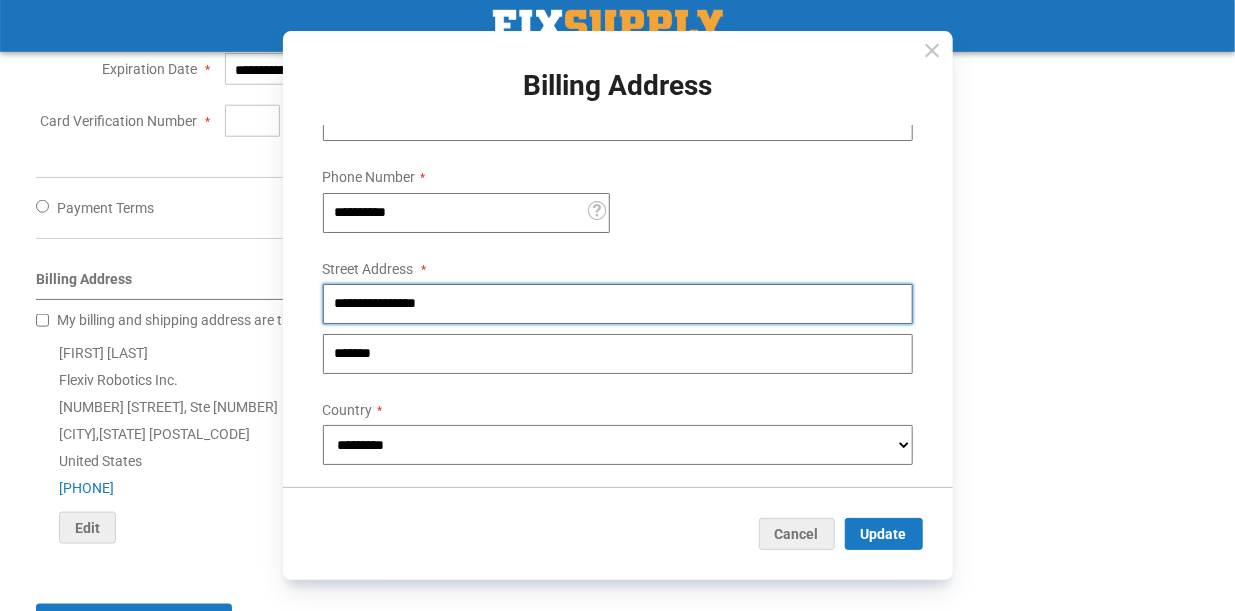click on "**********" at bounding box center (618, 304) 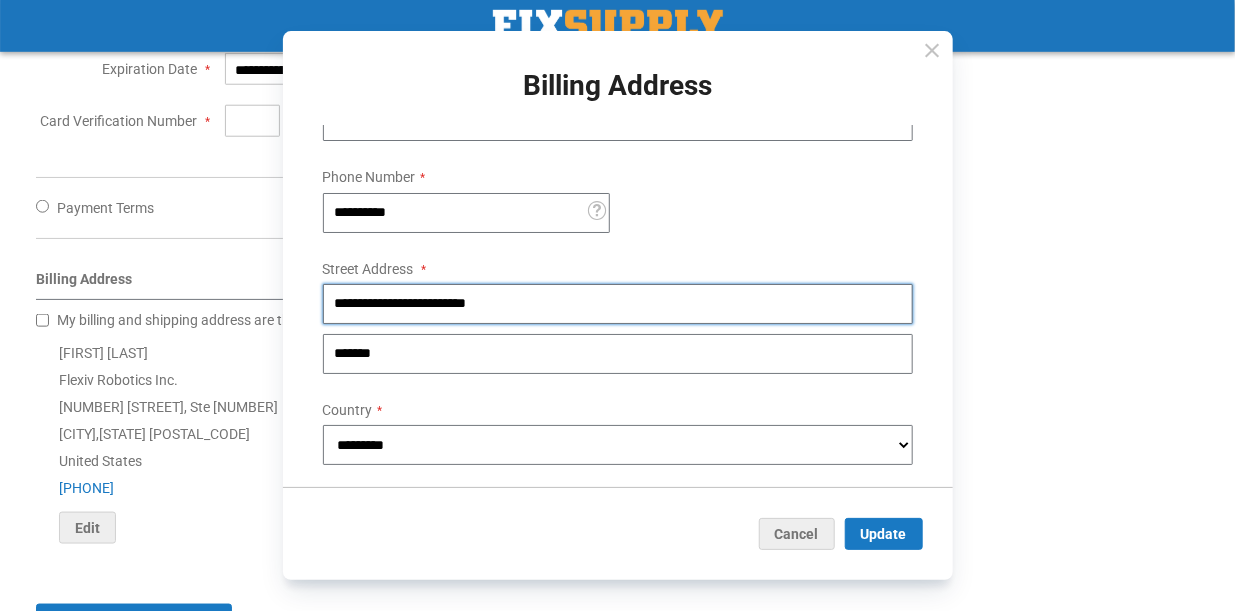 type on "**********" 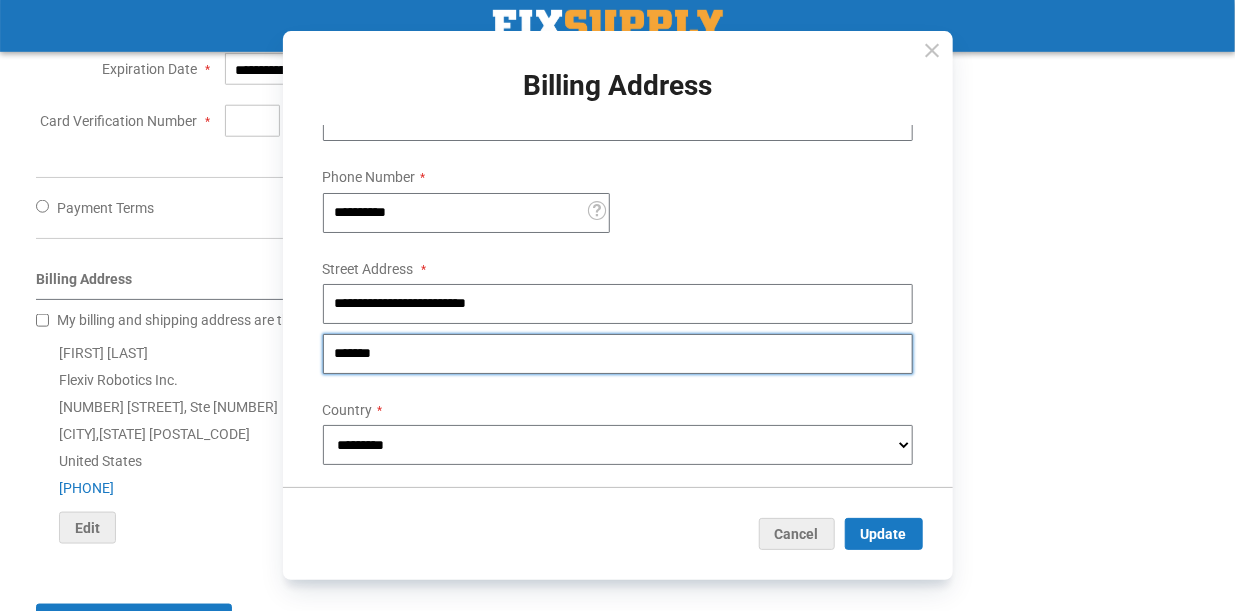 click on "*******" at bounding box center [618, 354] 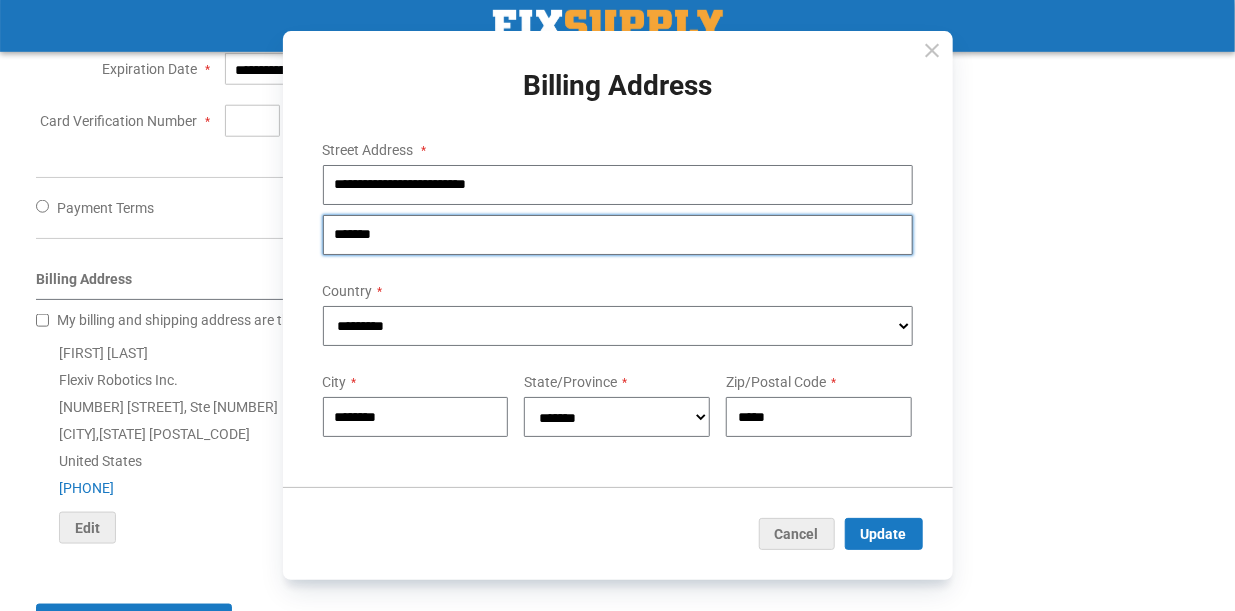 scroll, scrollTop: 272, scrollLeft: 0, axis: vertical 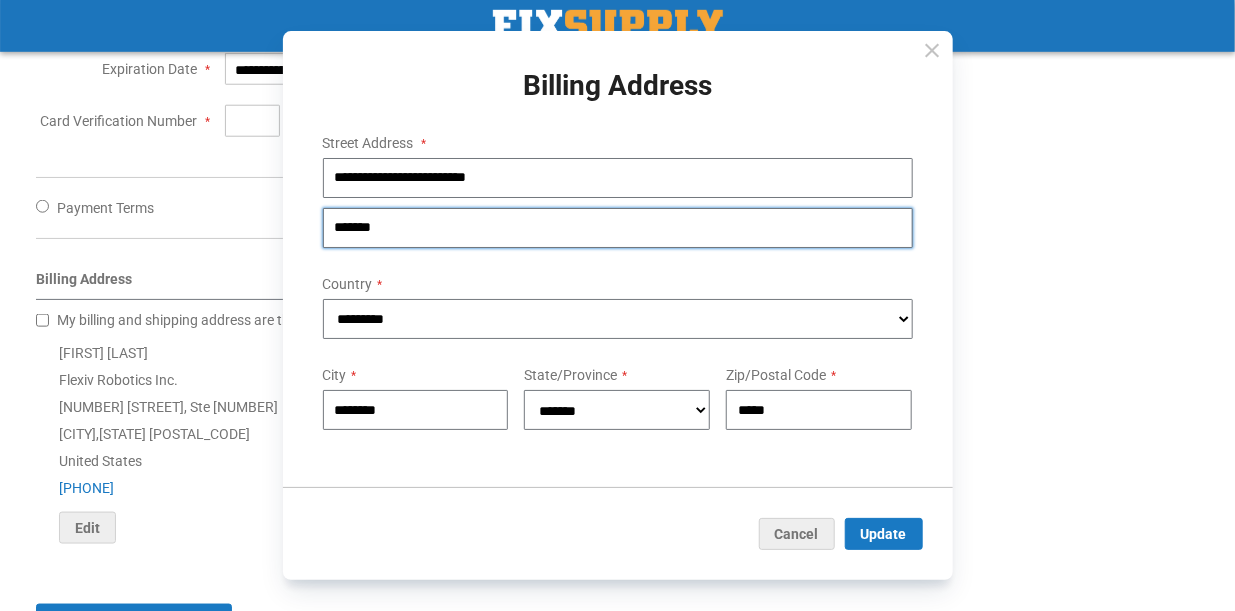 type on "*******" 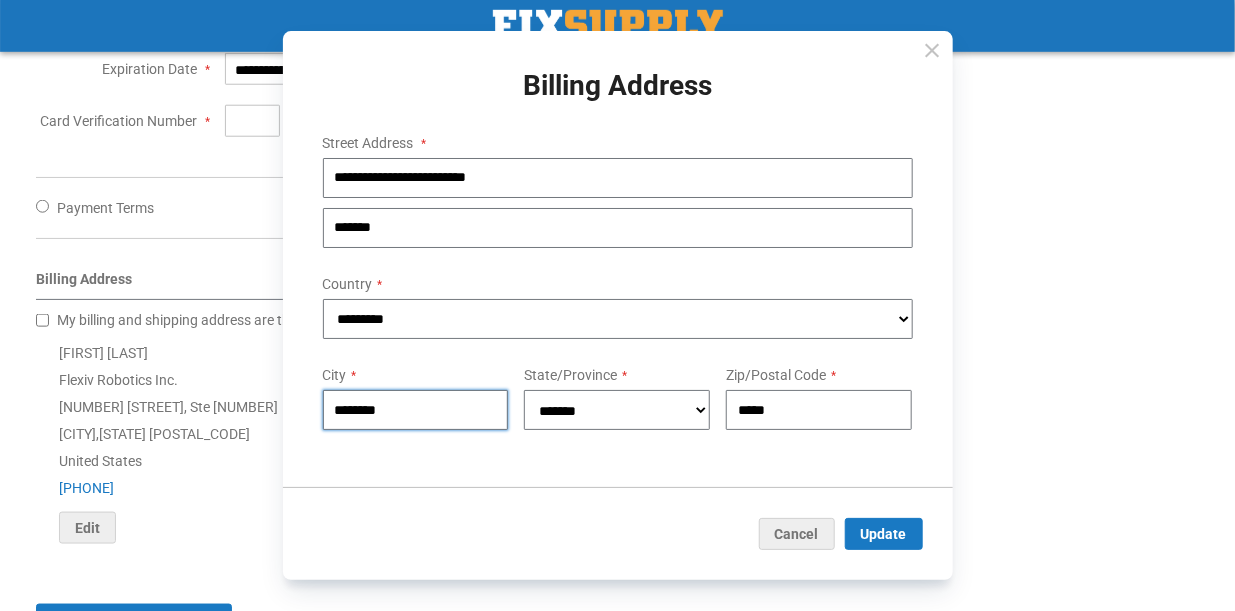 click on "********" at bounding box center (416, 410) 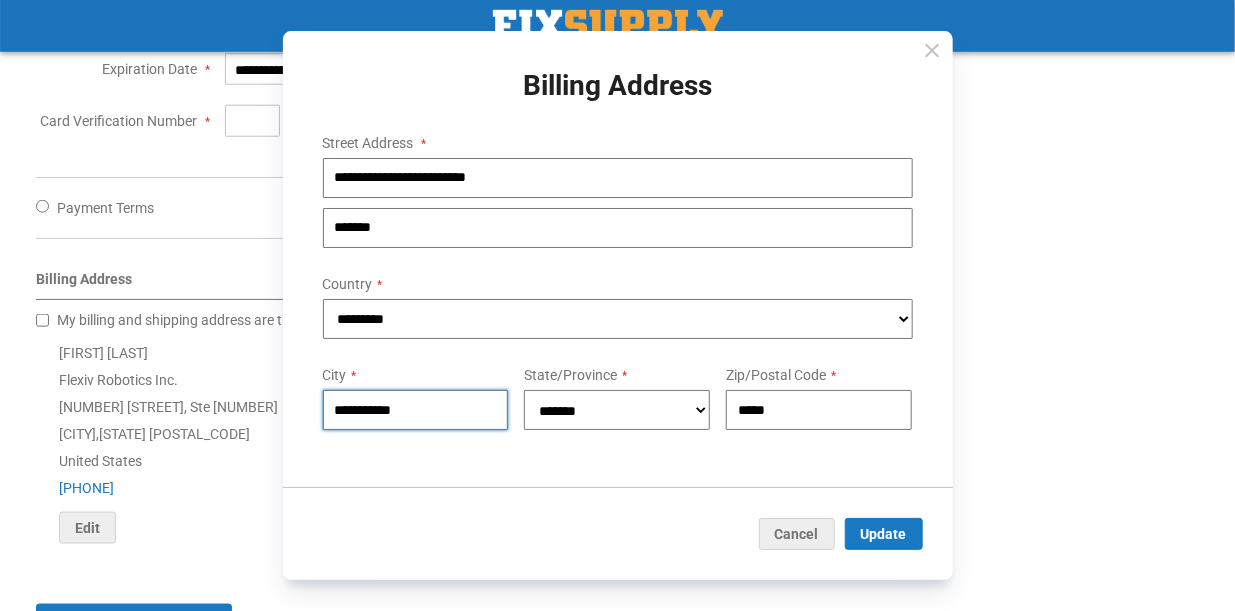 type on "**********" 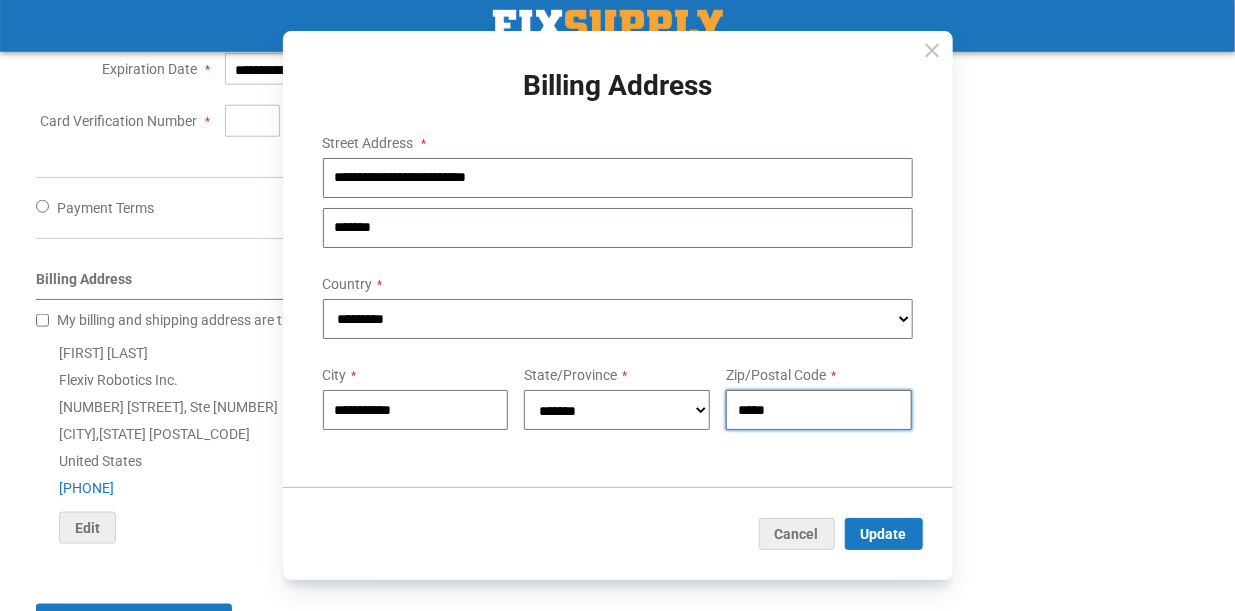 click on "*****" at bounding box center (819, 410) 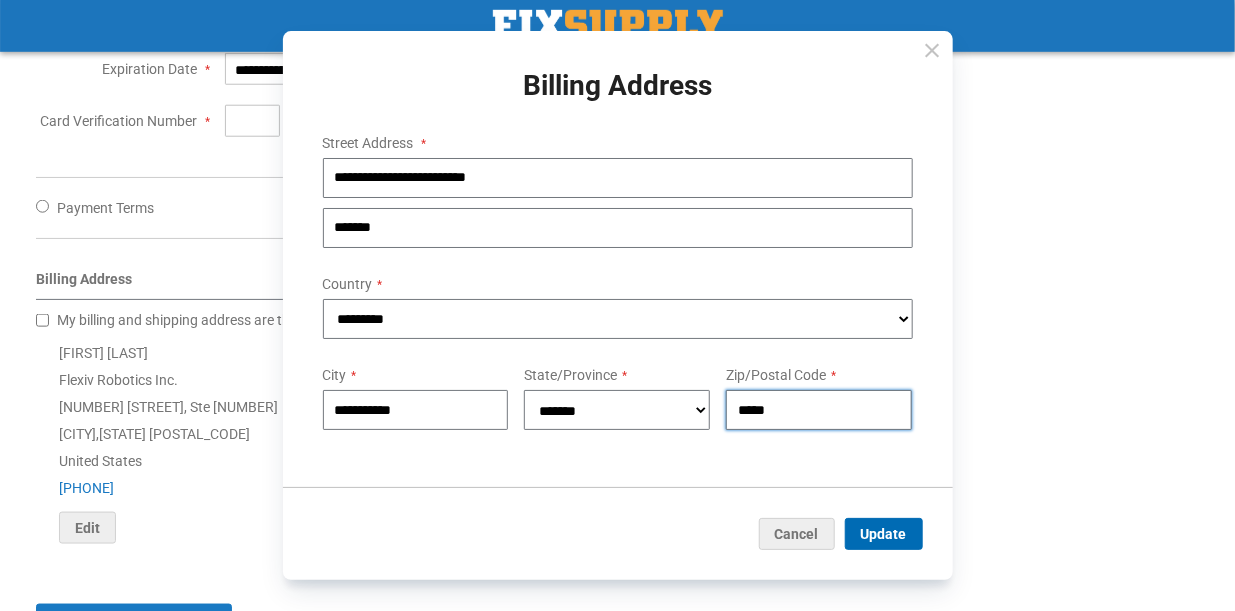 type on "*****" 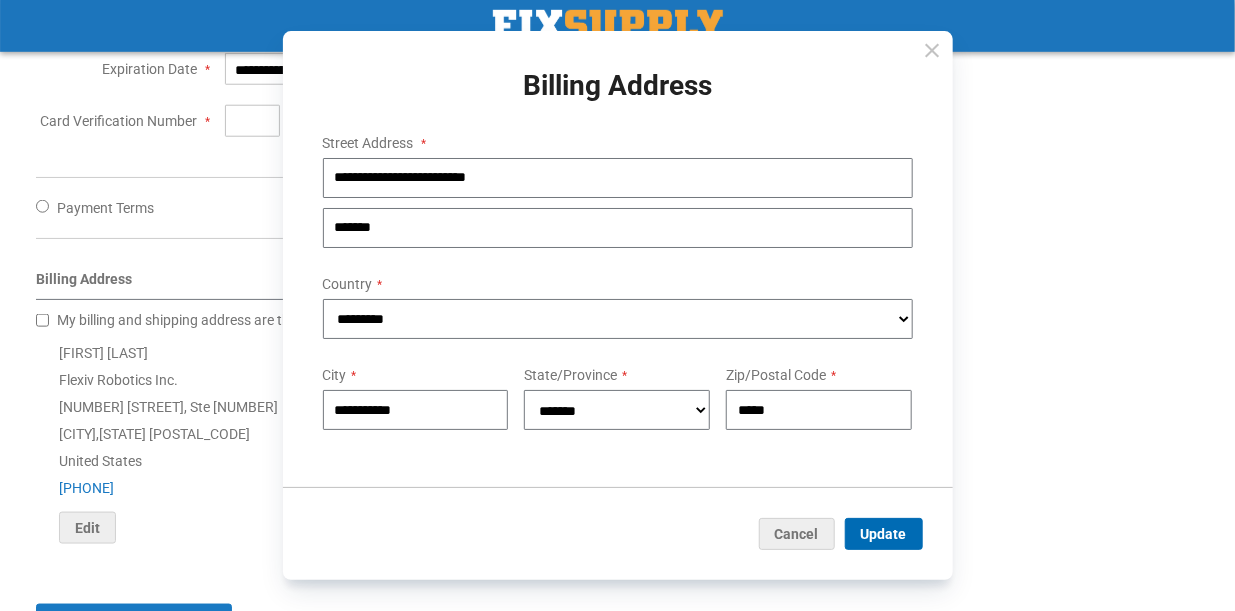 click on "Update" at bounding box center [884, 534] 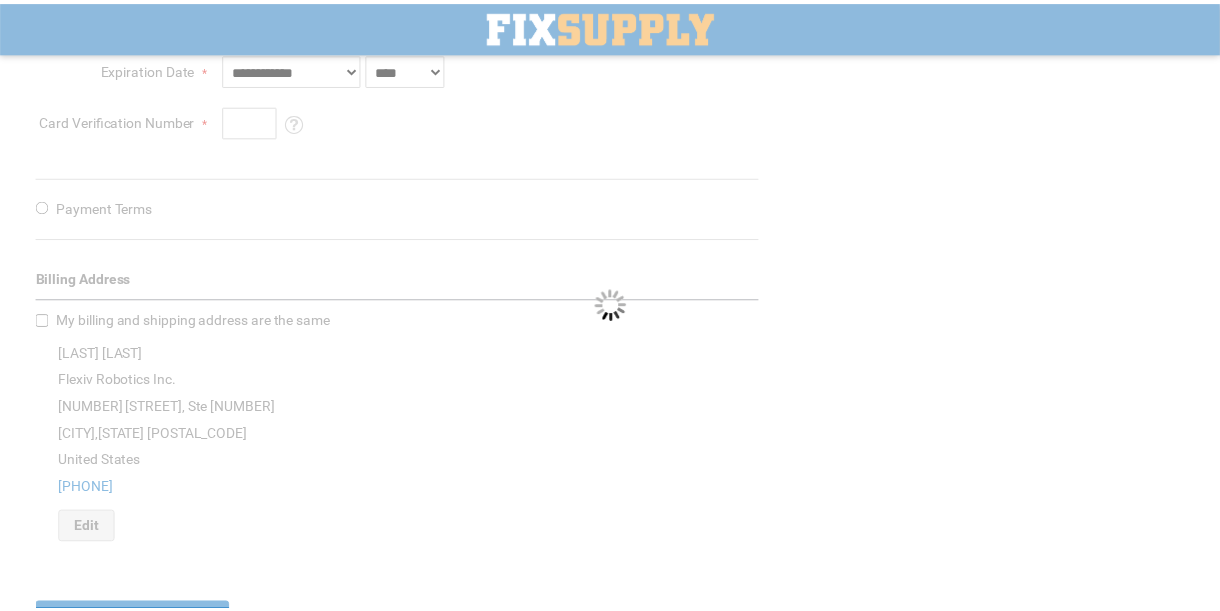 scroll, scrollTop: 0, scrollLeft: 0, axis: both 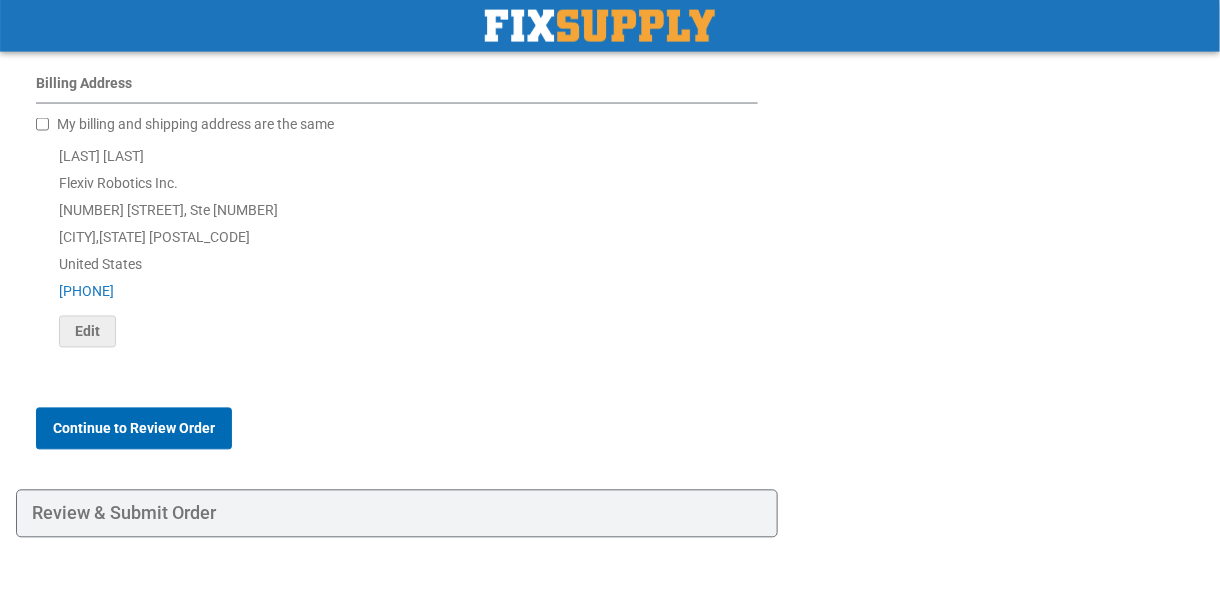 click on "Continue to Review Order" at bounding box center (134, 429) 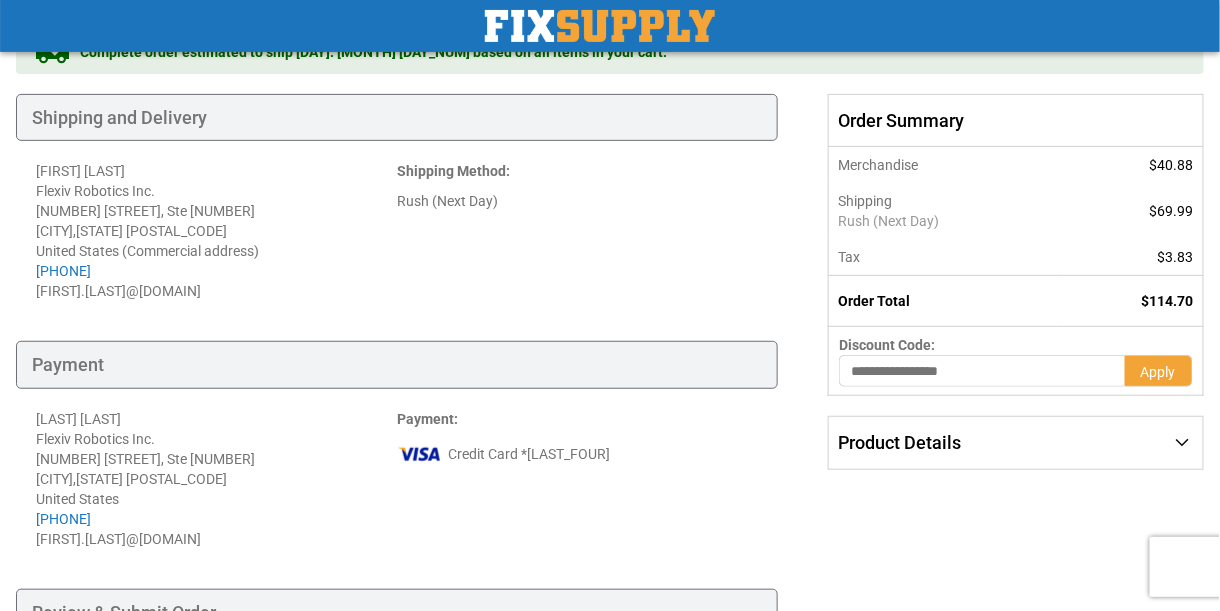 scroll, scrollTop: 170, scrollLeft: 0, axis: vertical 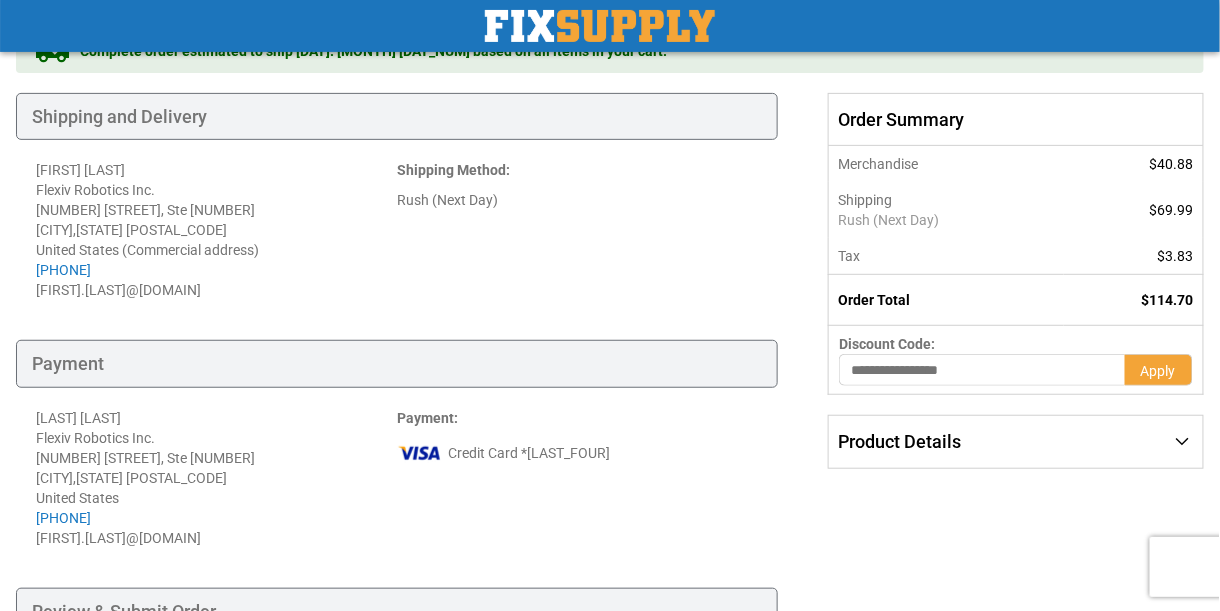 click on "Apply" at bounding box center [1158, 371] 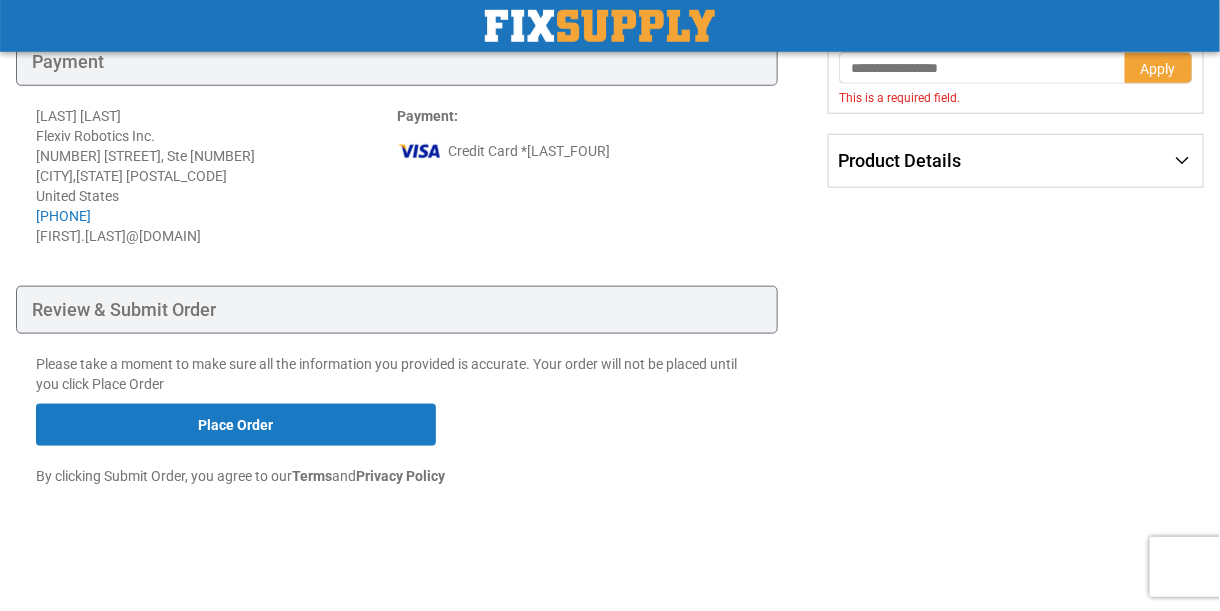 scroll, scrollTop: 475, scrollLeft: 0, axis: vertical 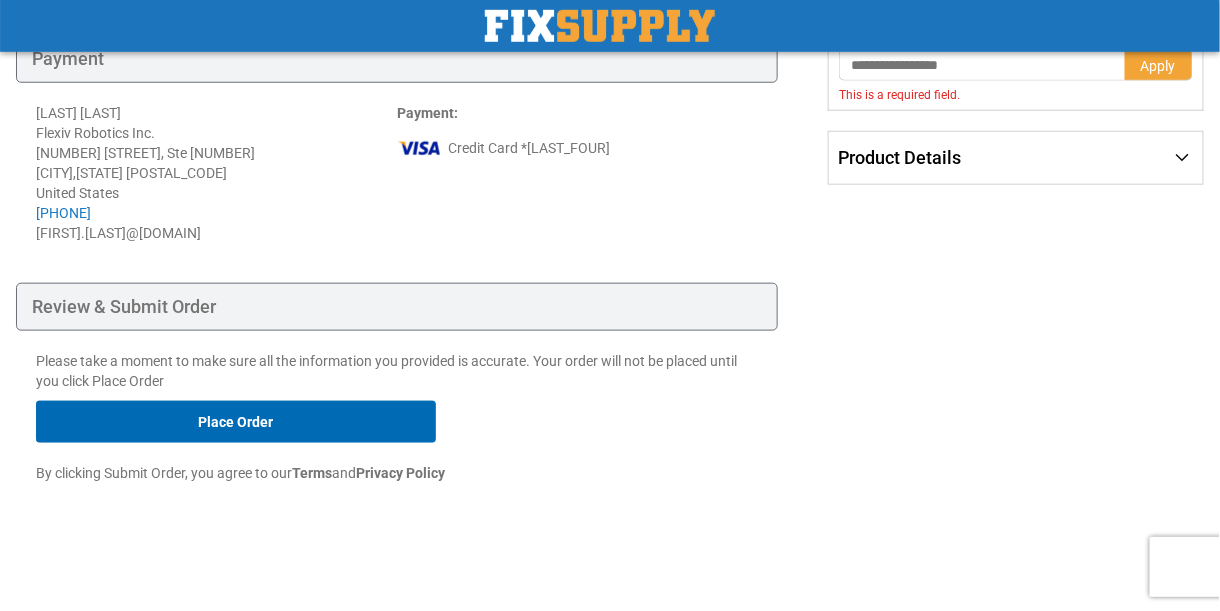 click on "Place Order" at bounding box center (236, 422) 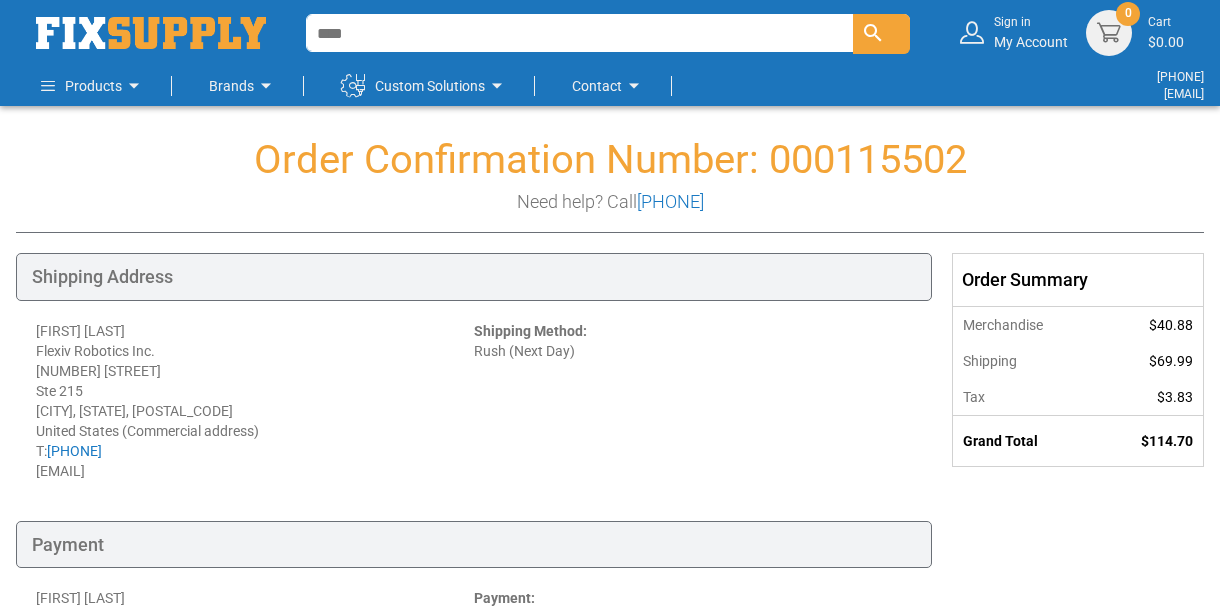scroll, scrollTop: 0, scrollLeft: 0, axis: both 